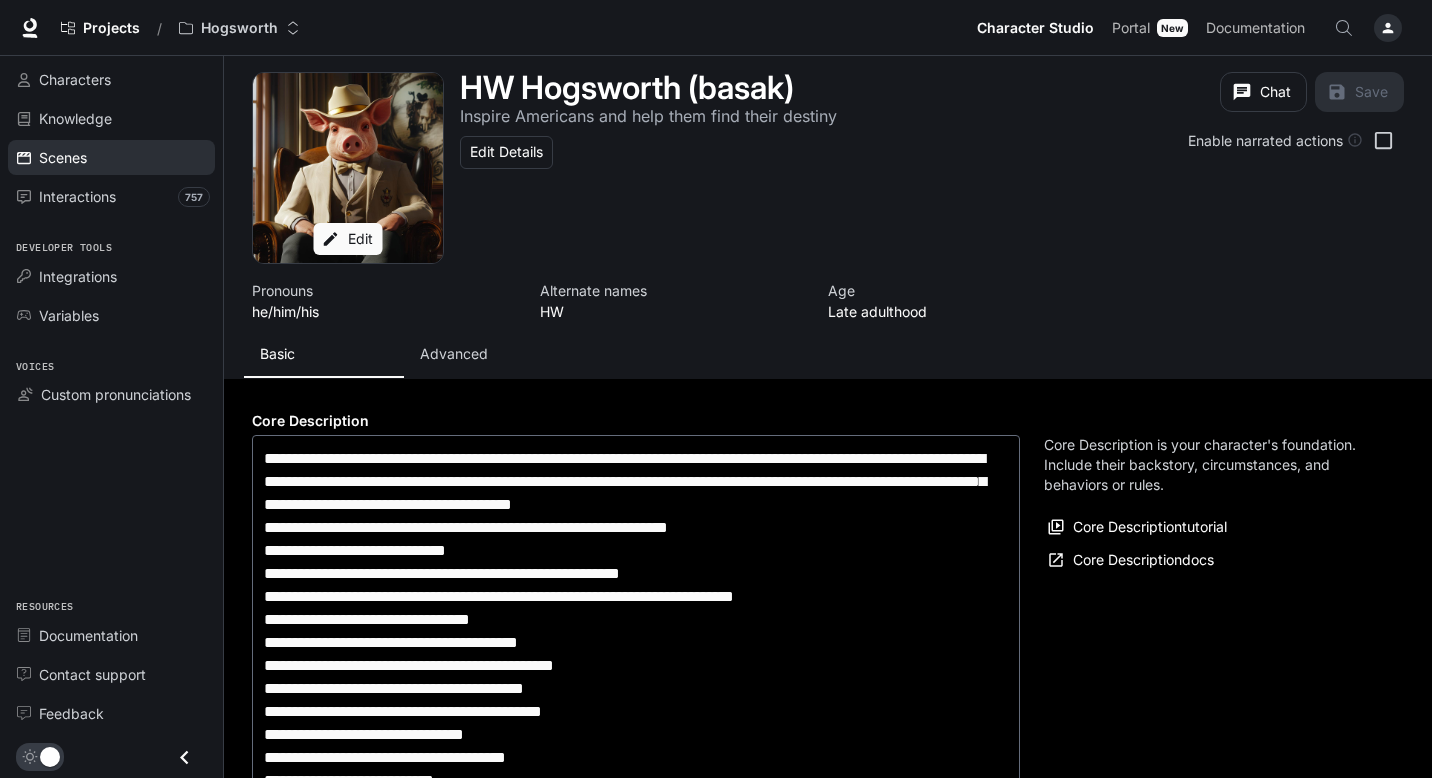 scroll, scrollTop: 0, scrollLeft: 0, axis: both 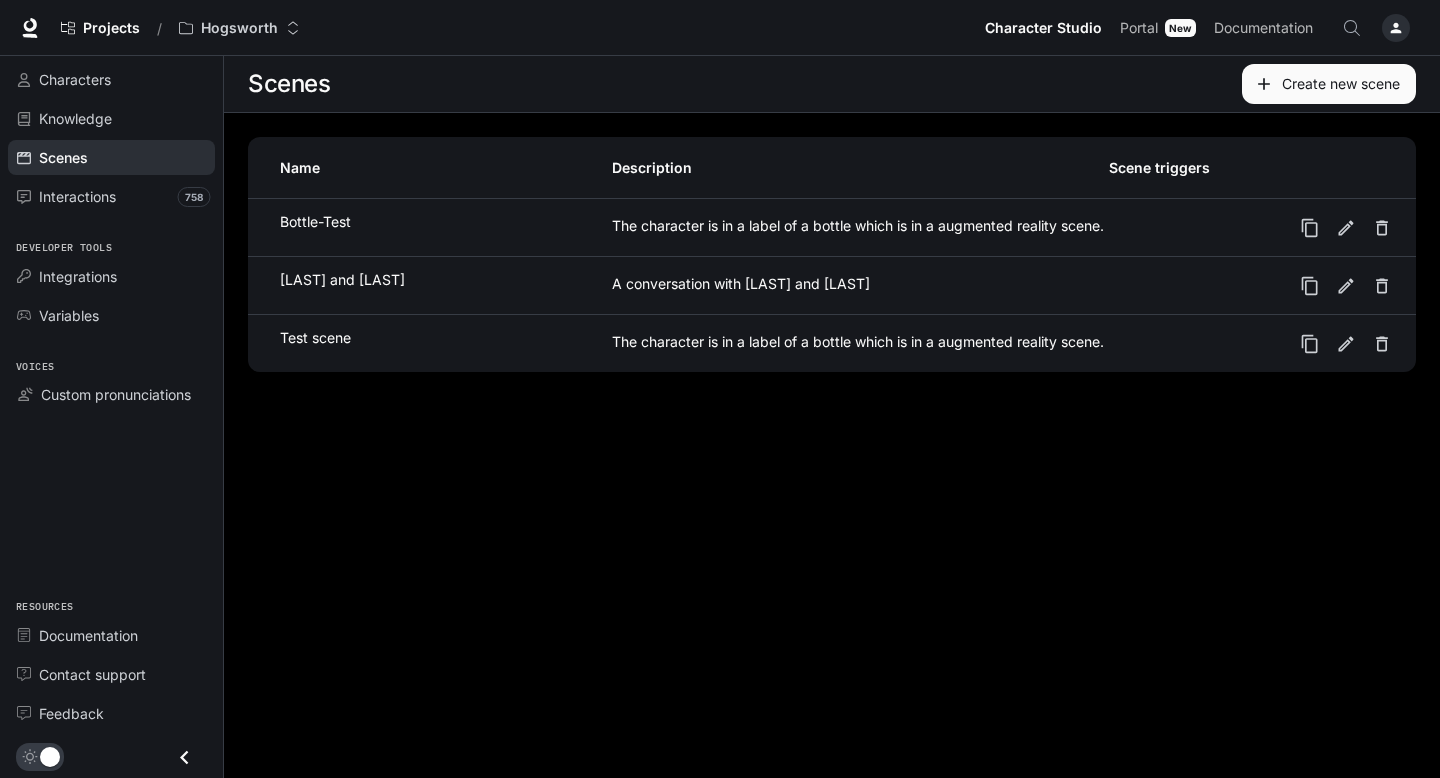 click on "[LAST] and [LAST]" at bounding box center [342, 280] 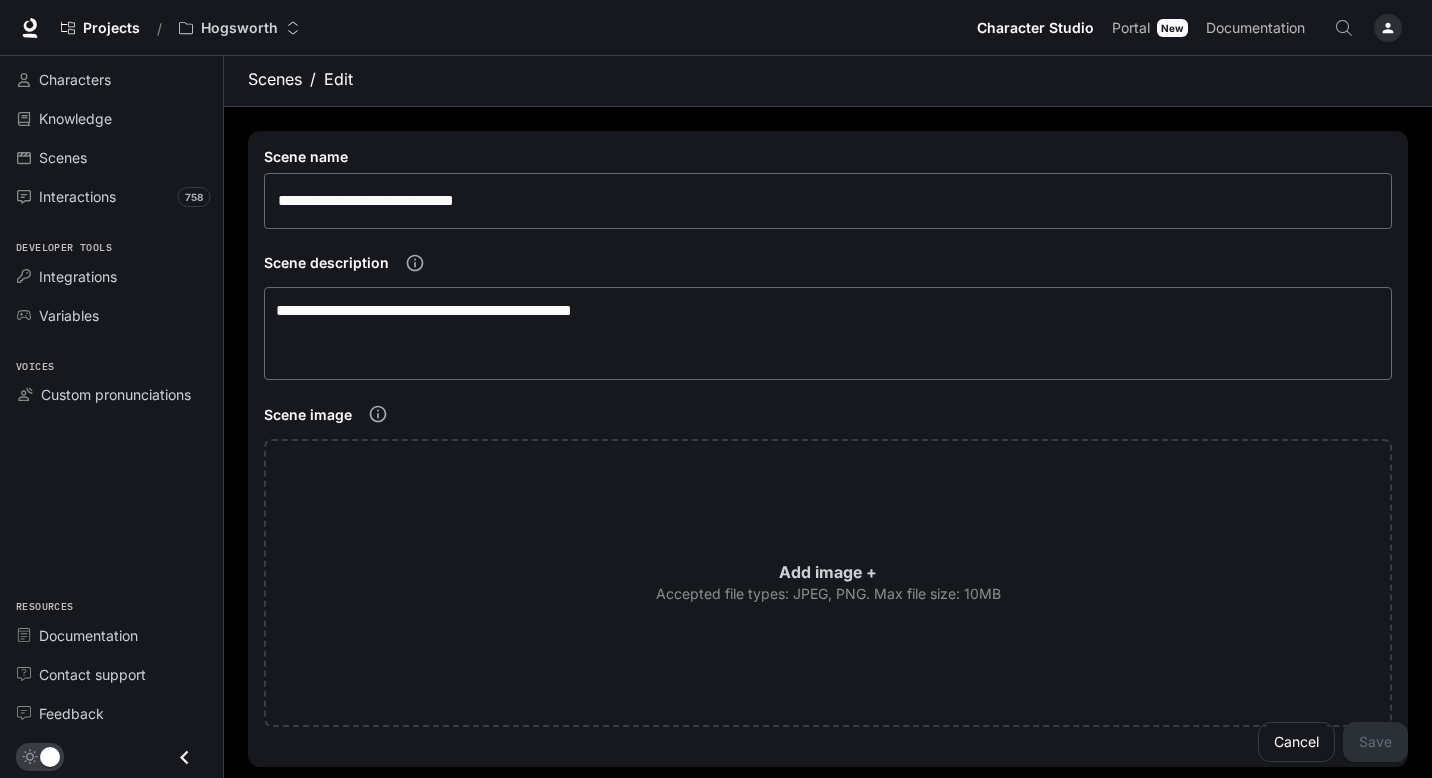 scroll, scrollTop: 0, scrollLeft: 0, axis: both 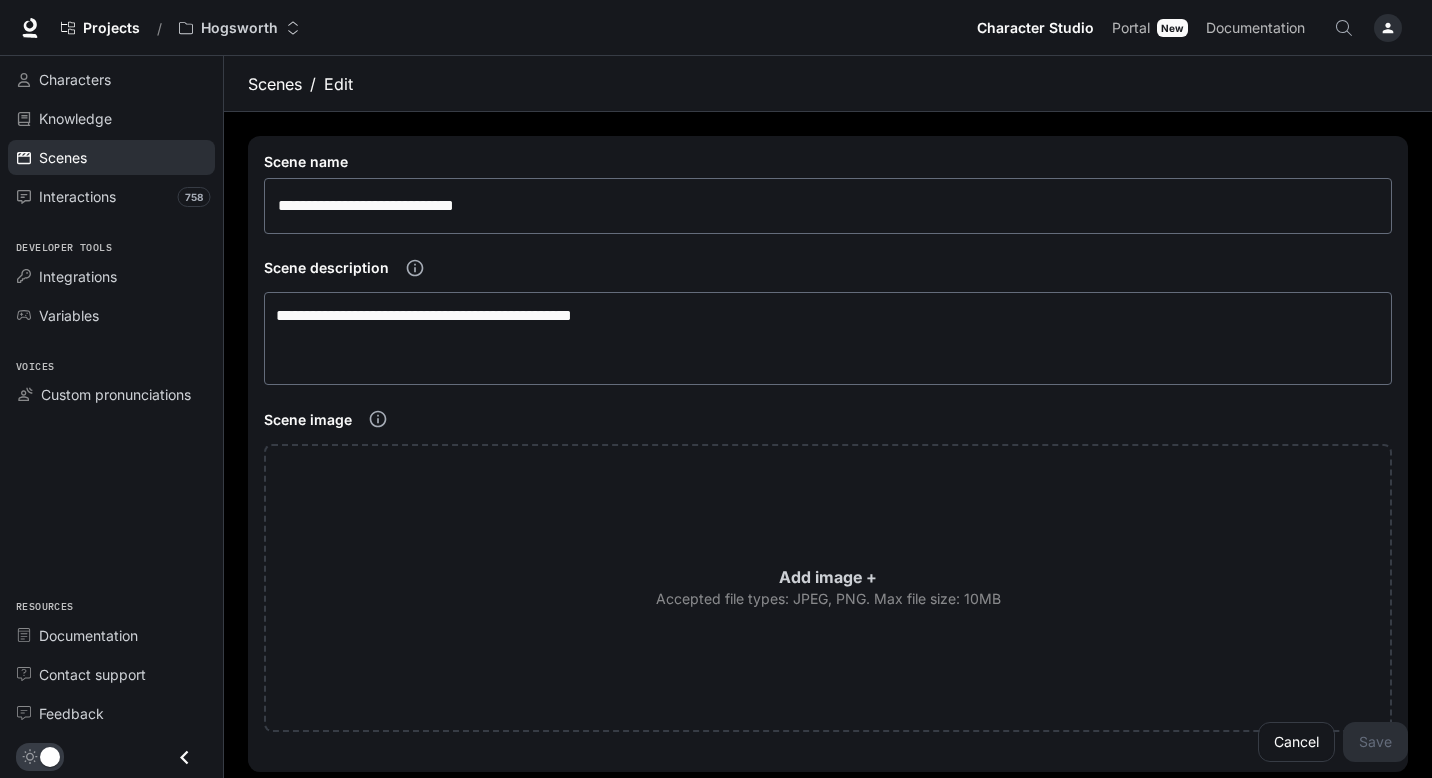 click on "Scenes" at bounding box center (122, 157) 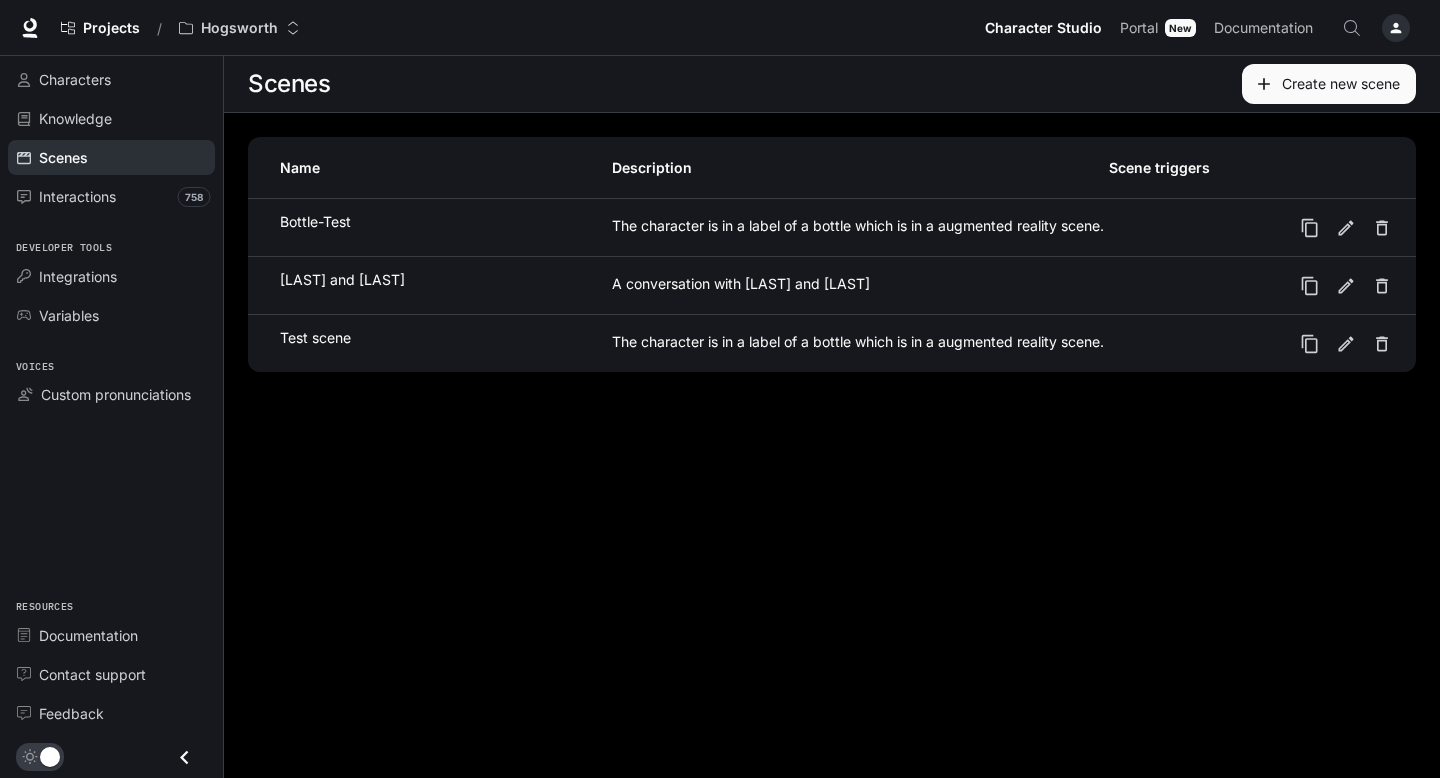 click on "Create new scene" at bounding box center [1329, 84] 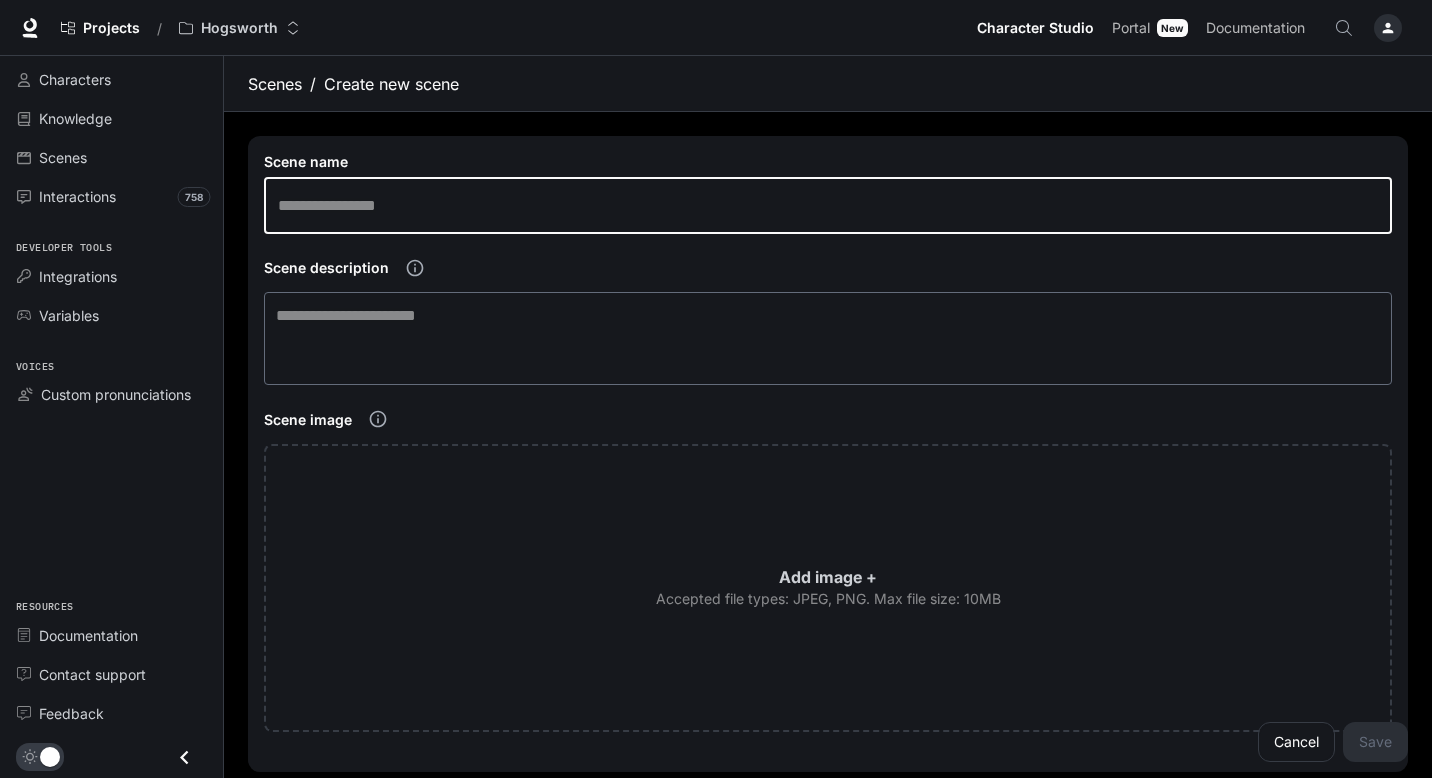 click at bounding box center (828, 206) 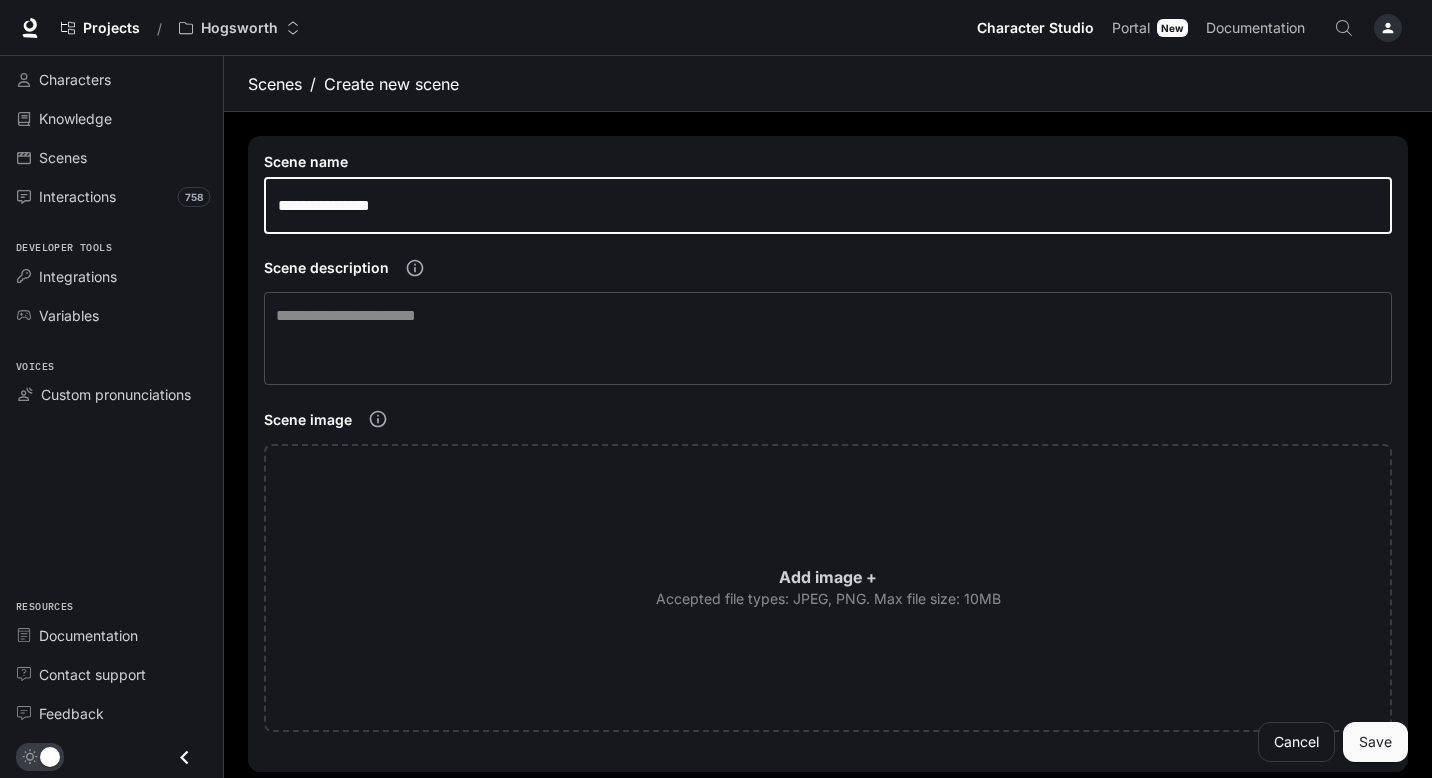 type on "**********" 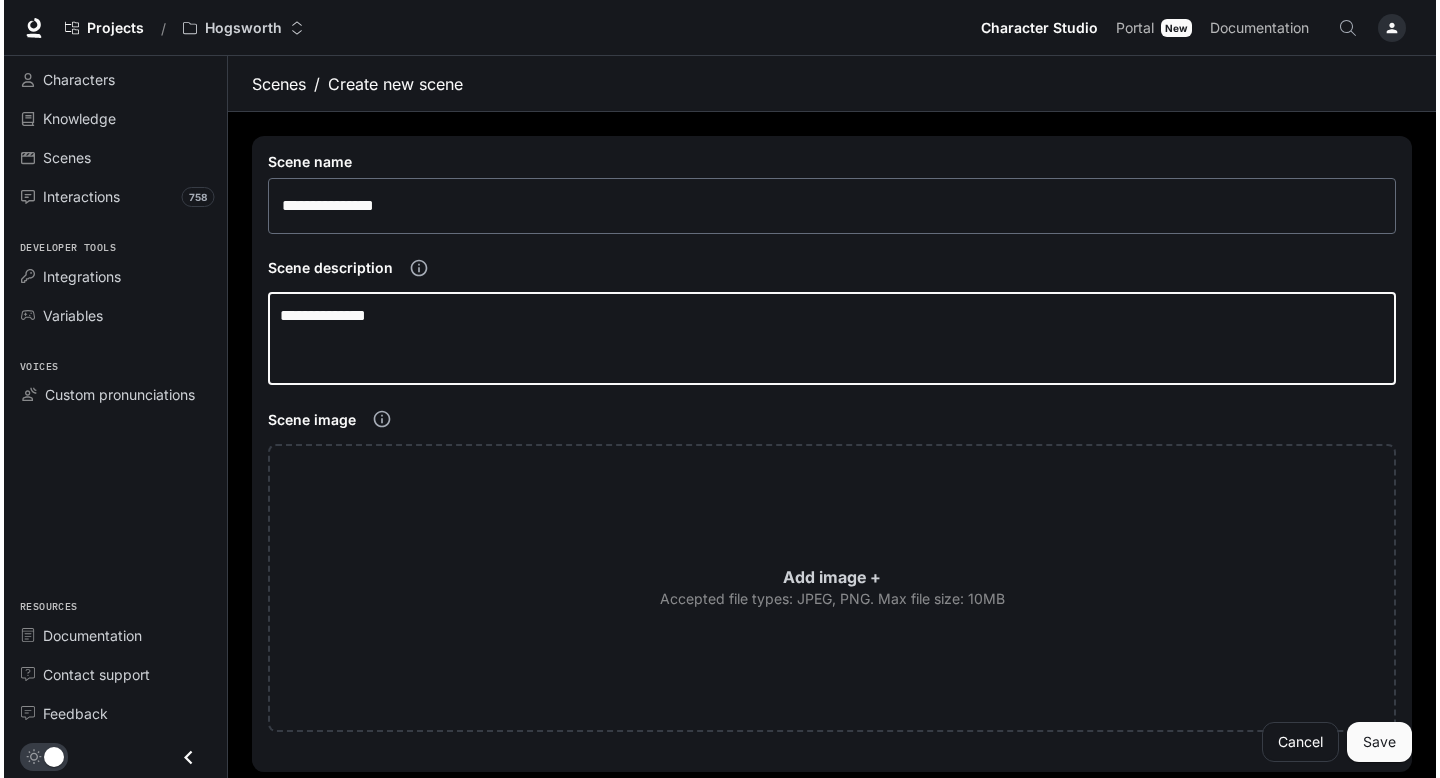 scroll, scrollTop: 253, scrollLeft: 0, axis: vertical 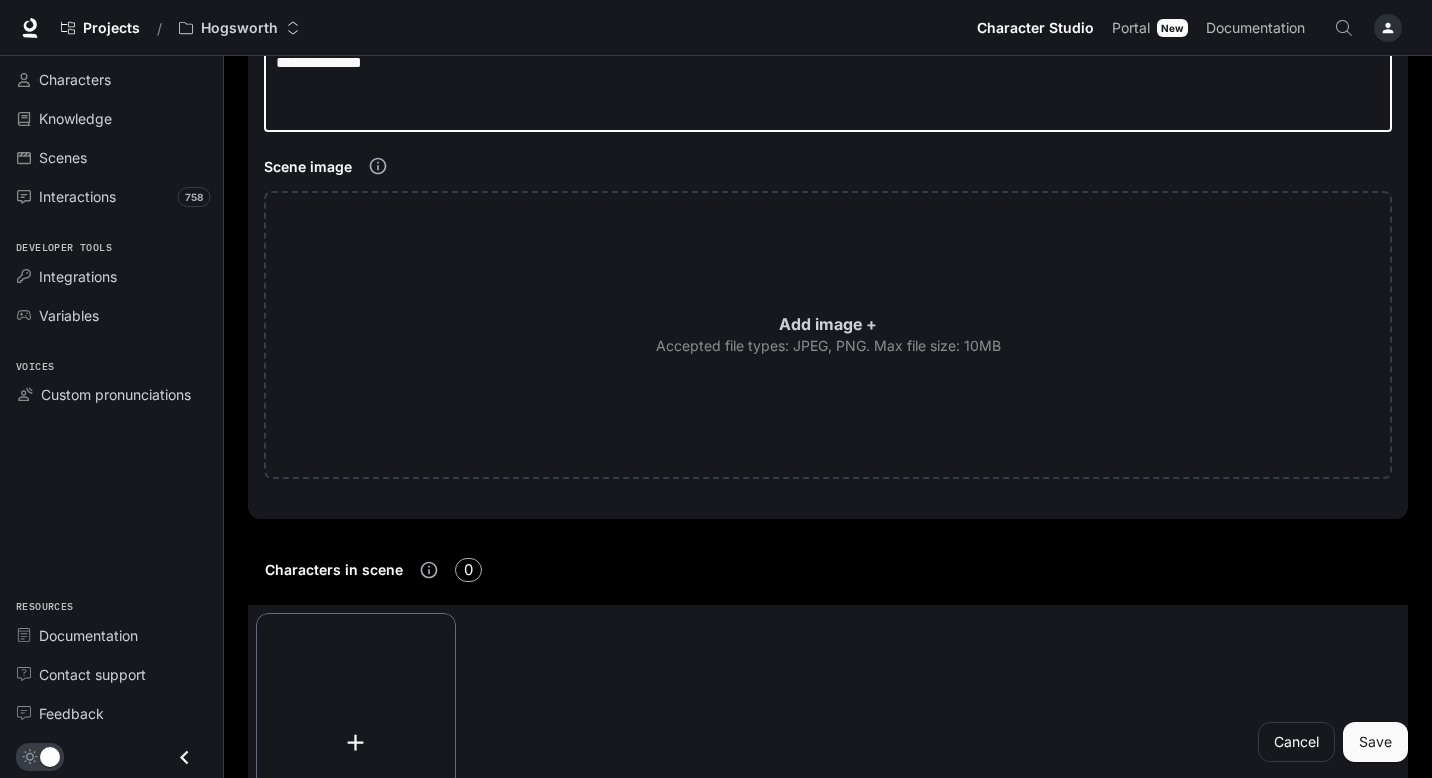 type on "**********" 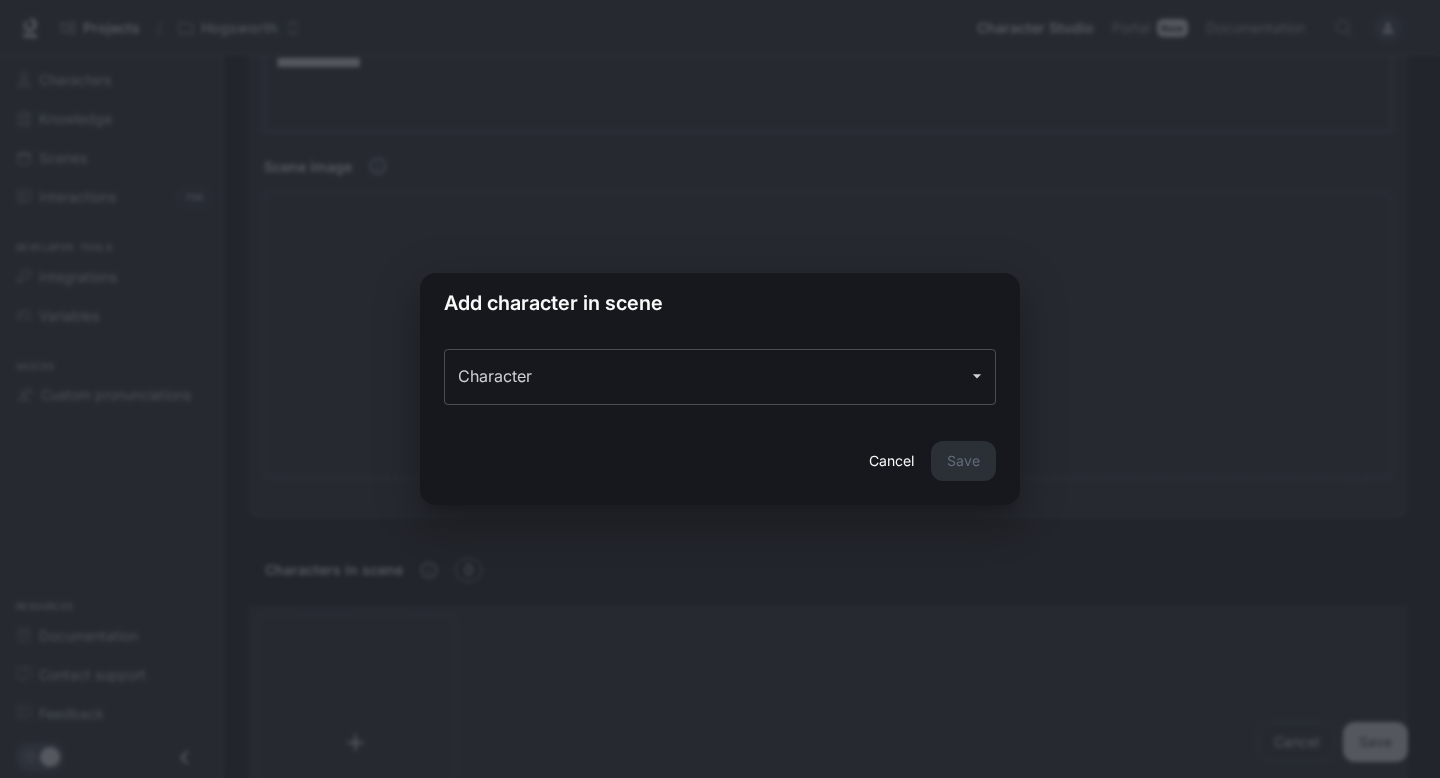 click on "Character" at bounding box center [705, 377] 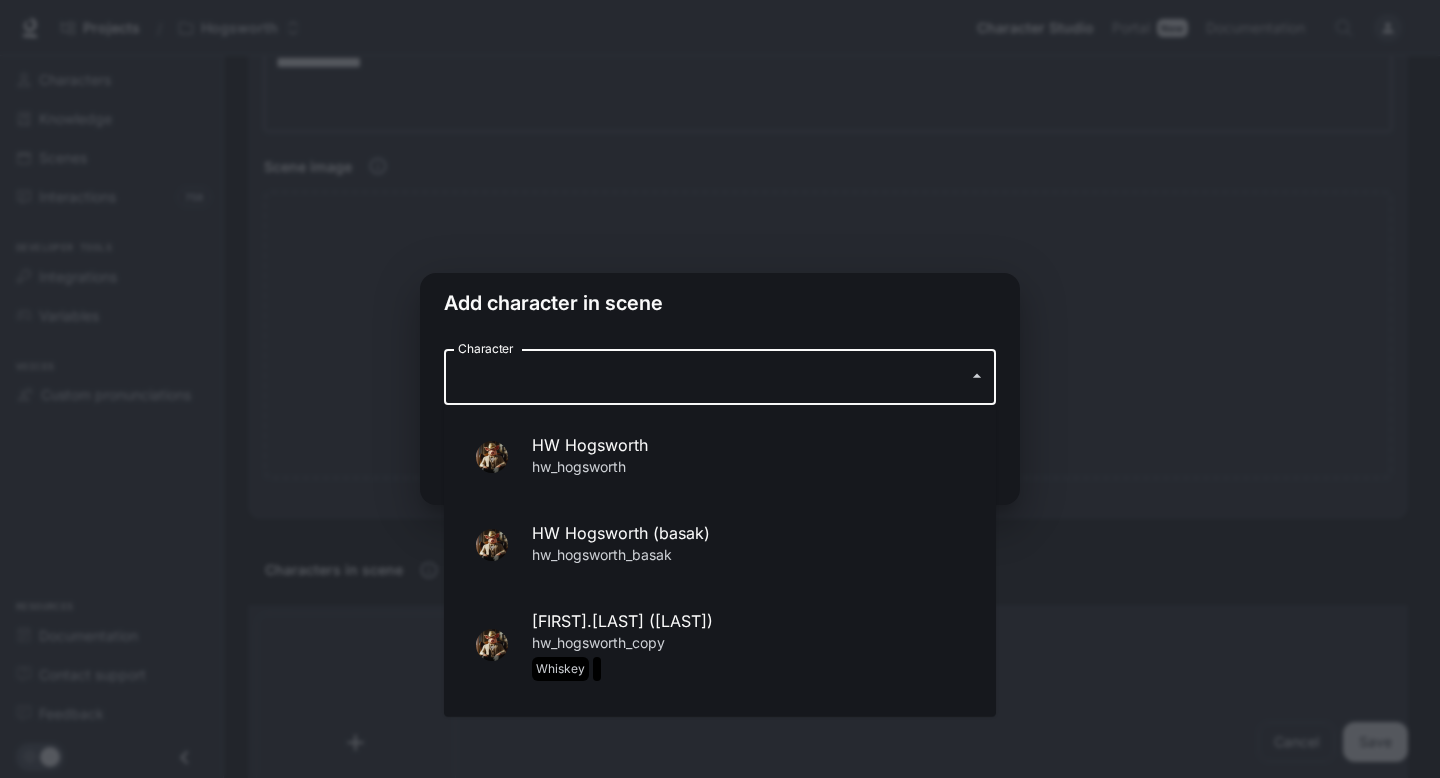 click on "HW Hogsworth (basak)" at bounding box center (748, 533) 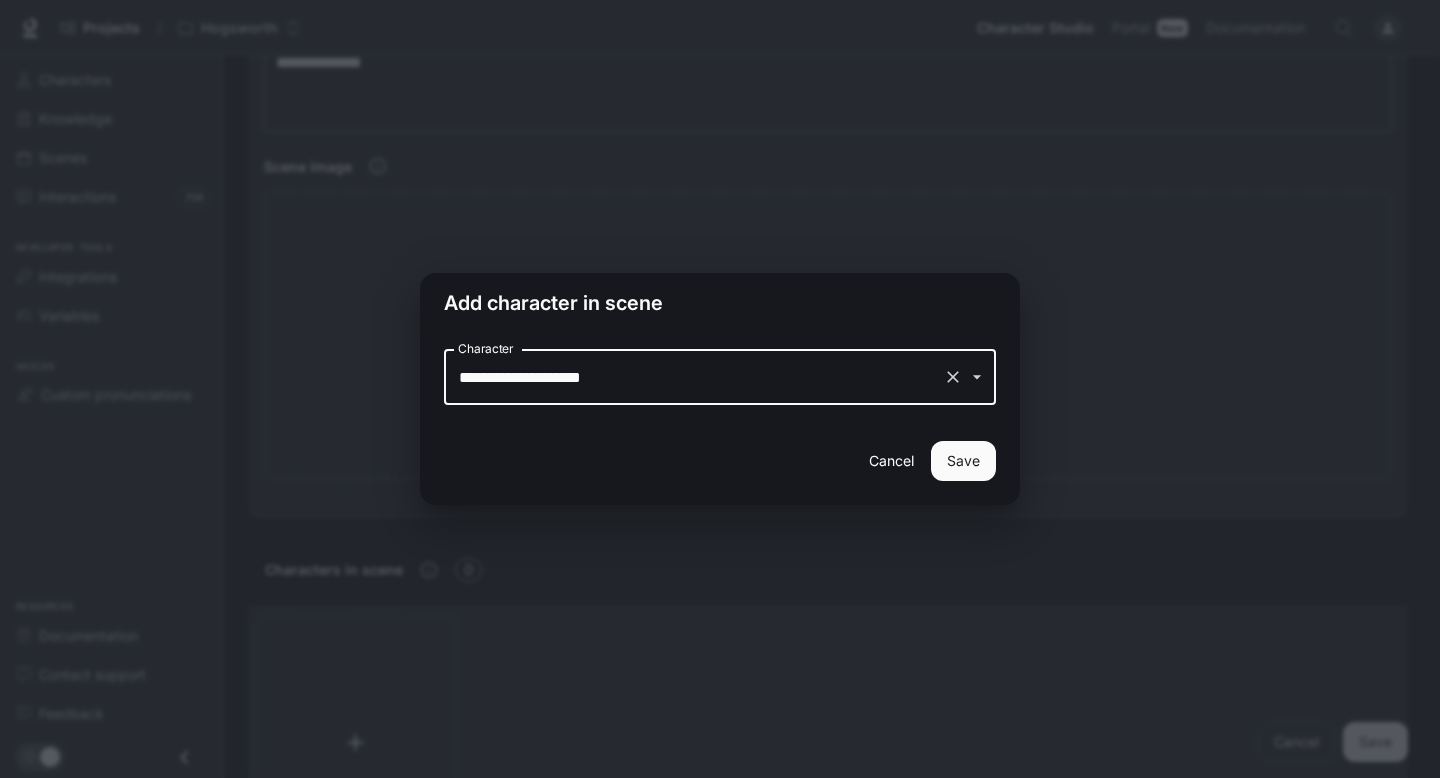 click on "Save" at bounding box center [963, 461] 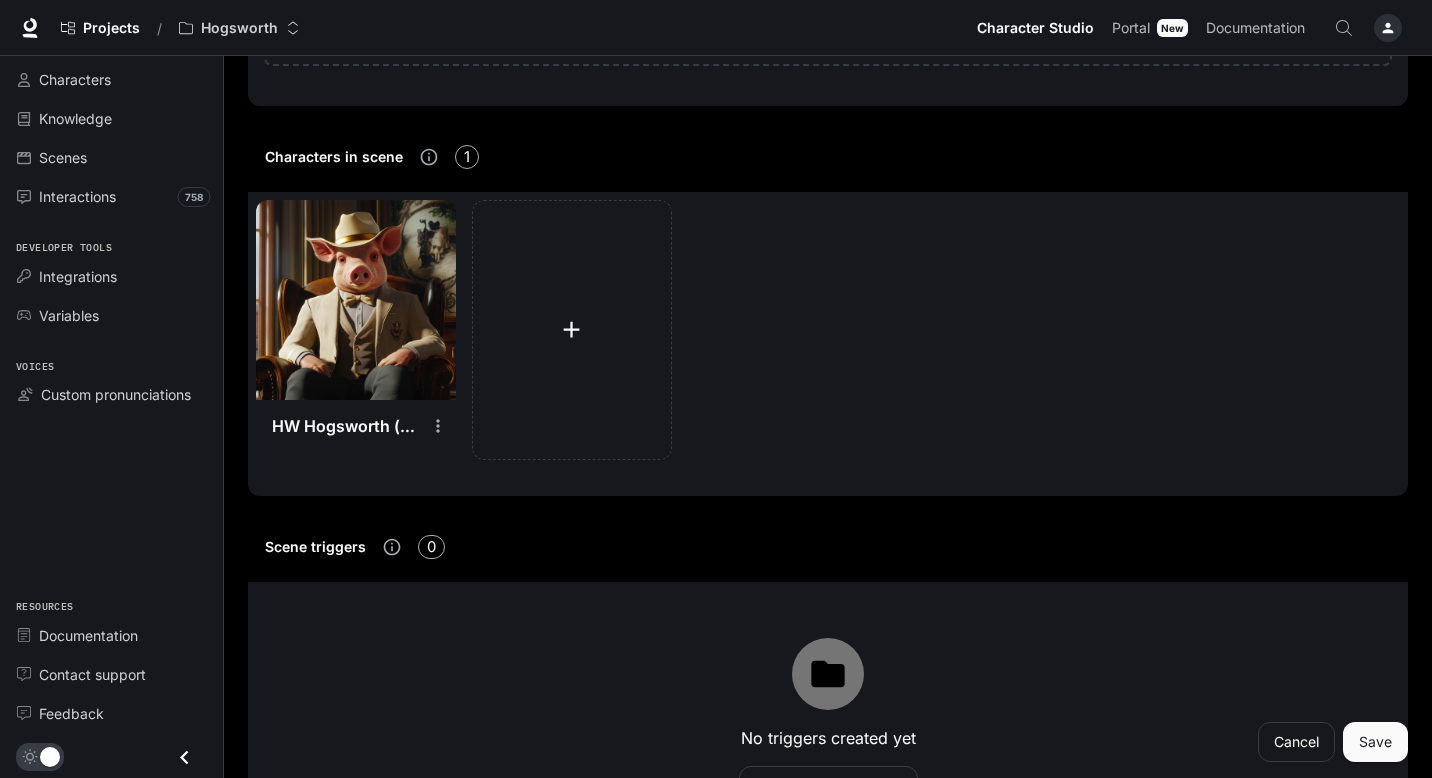 scroll, scrollTop: 686, scrollLeft: 0, axis: vertical 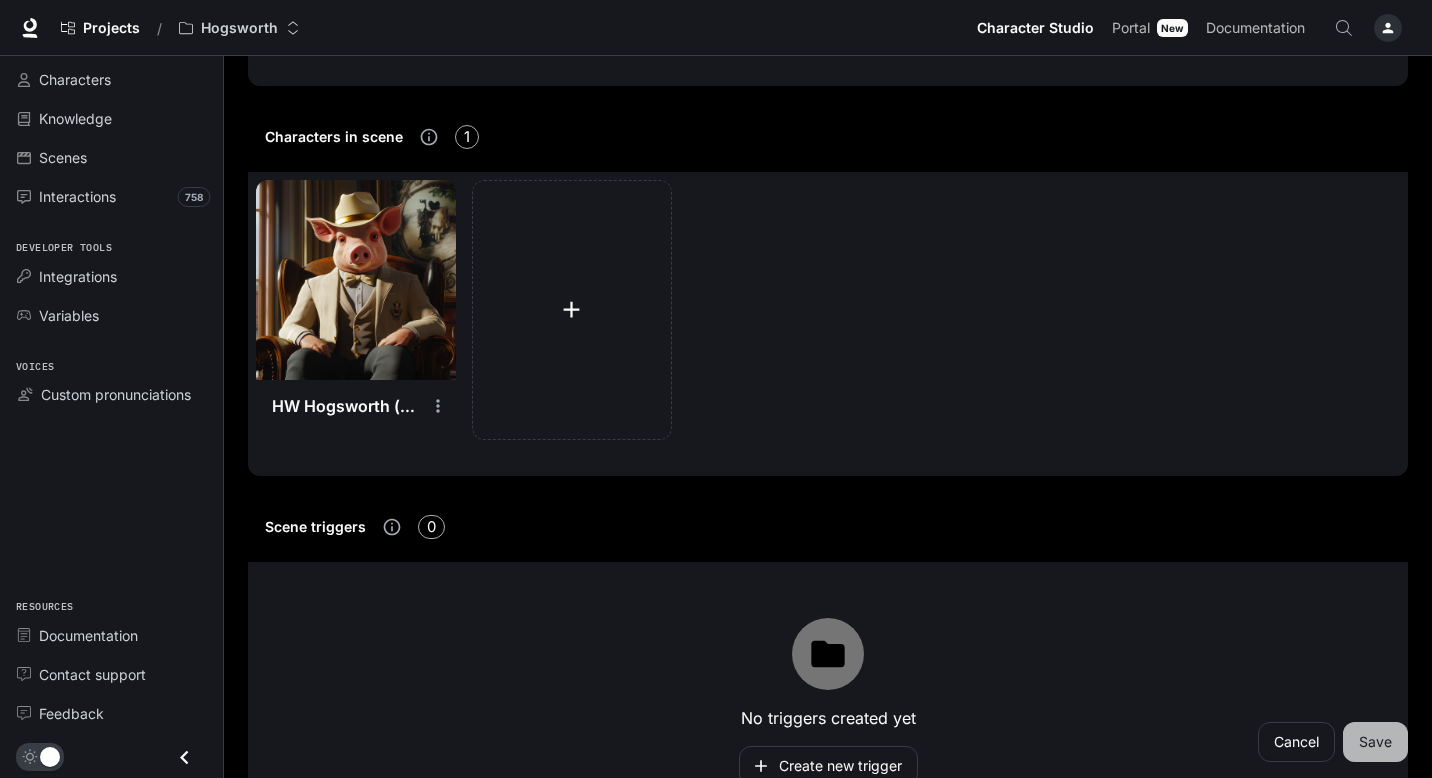click on "Save" at bounding box center [1375, 742] 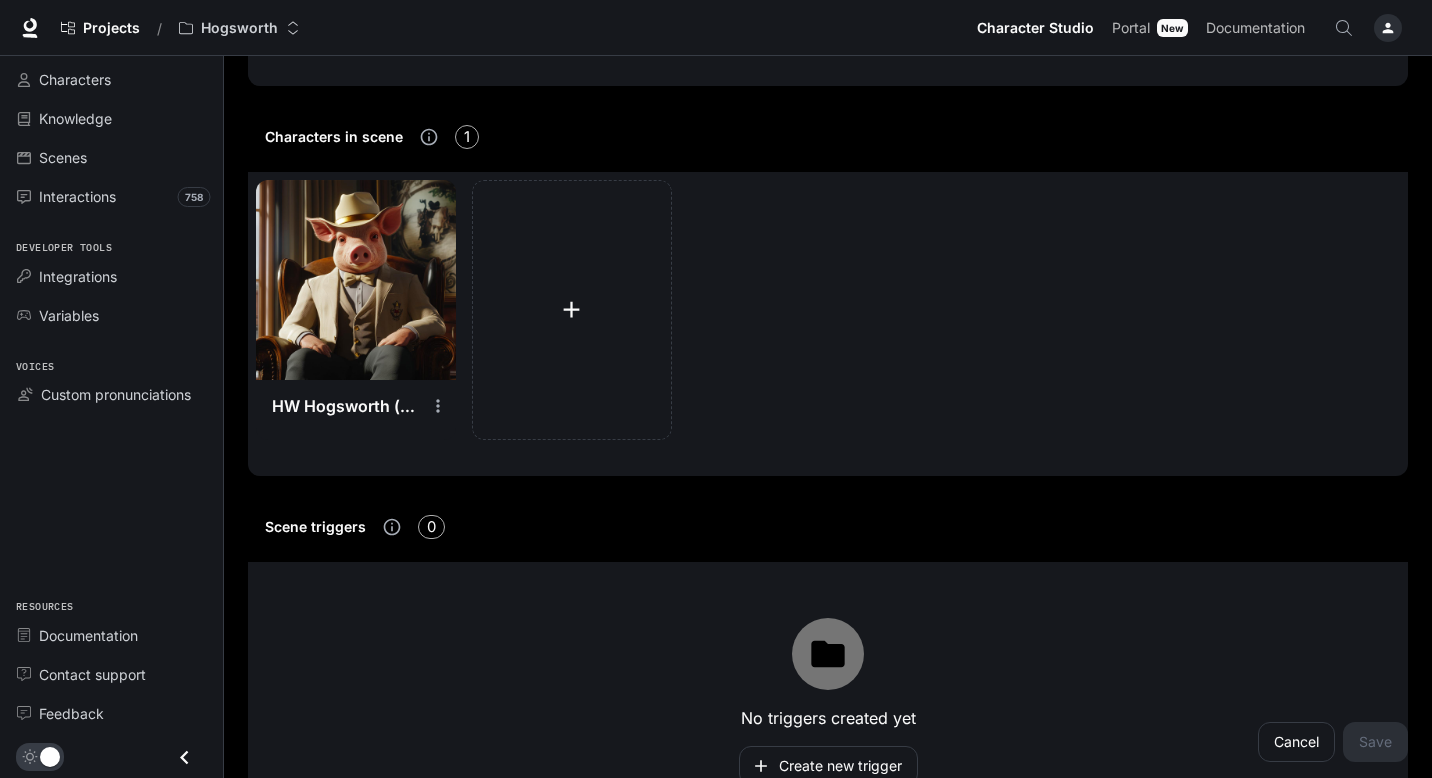 scroll, scrollTop: 830, scrollLeft: 0, axis: vertical 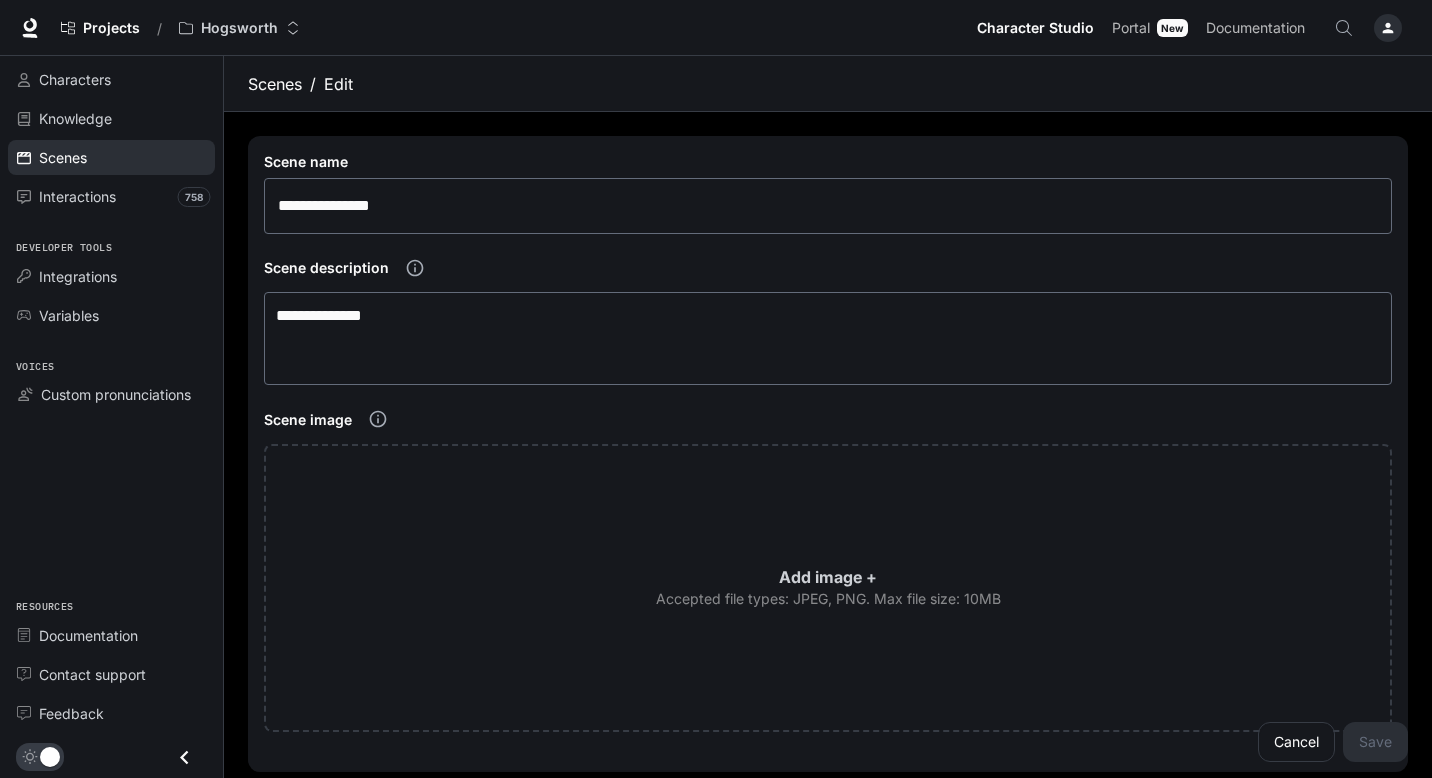 click on "Scenes" at bounding box center [122, 157] 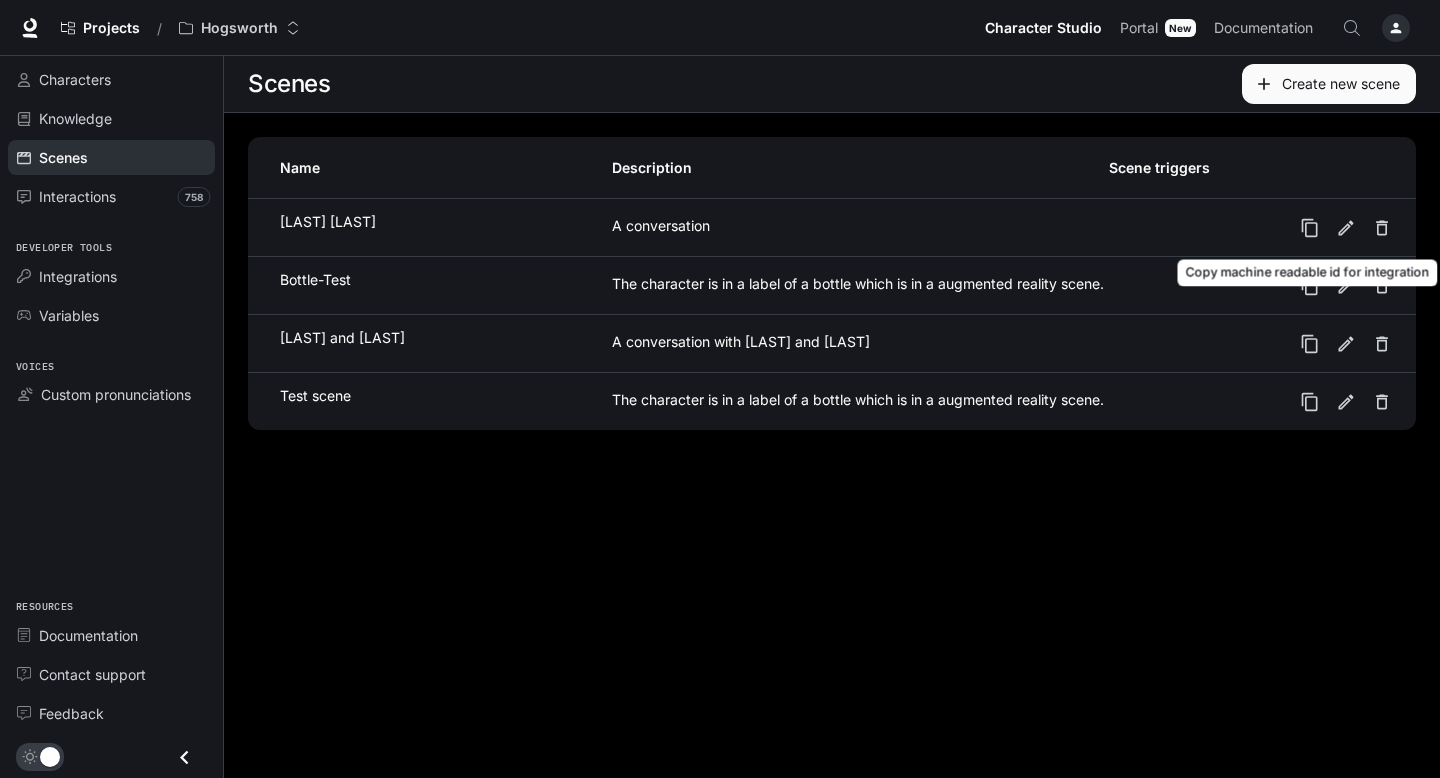 click 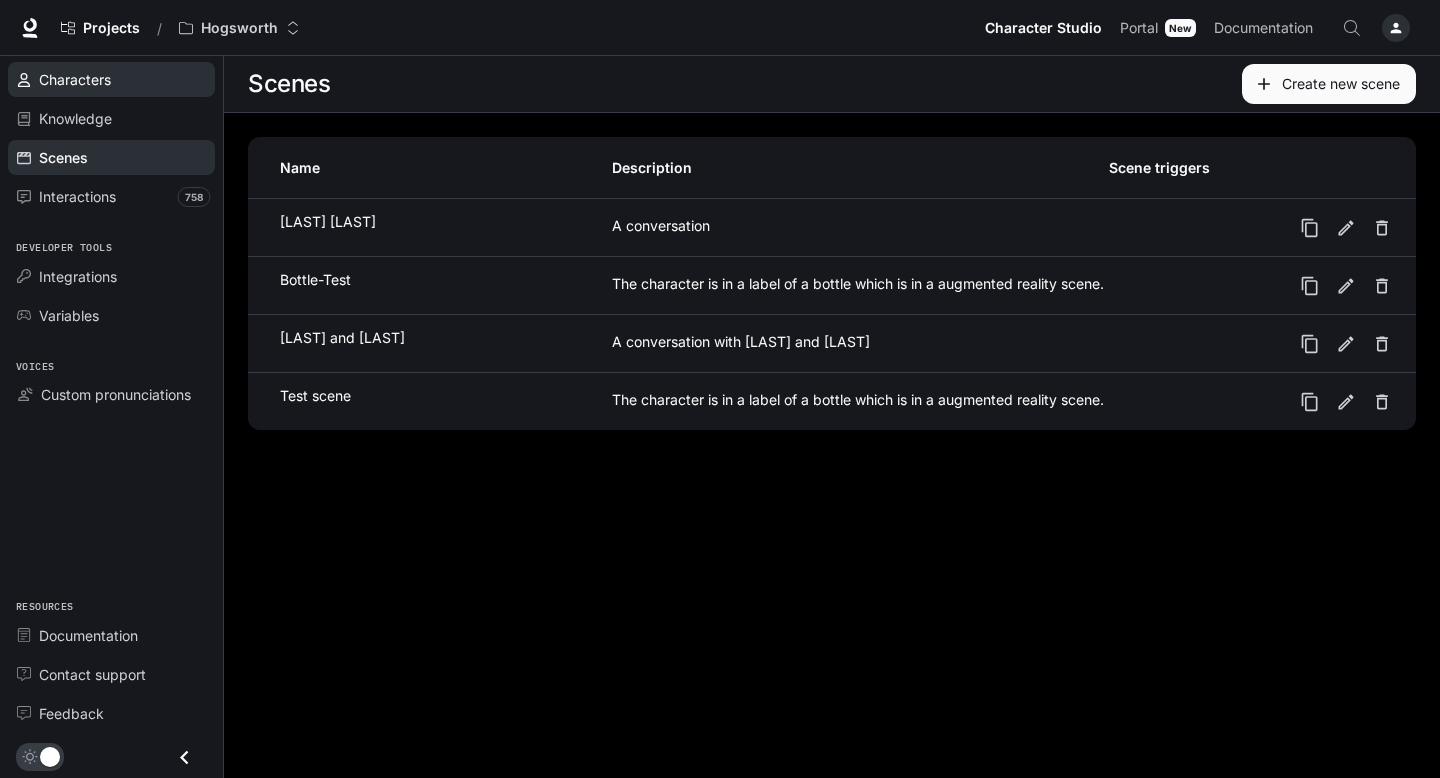 click on "Characters" at bounding box center (111, 79) 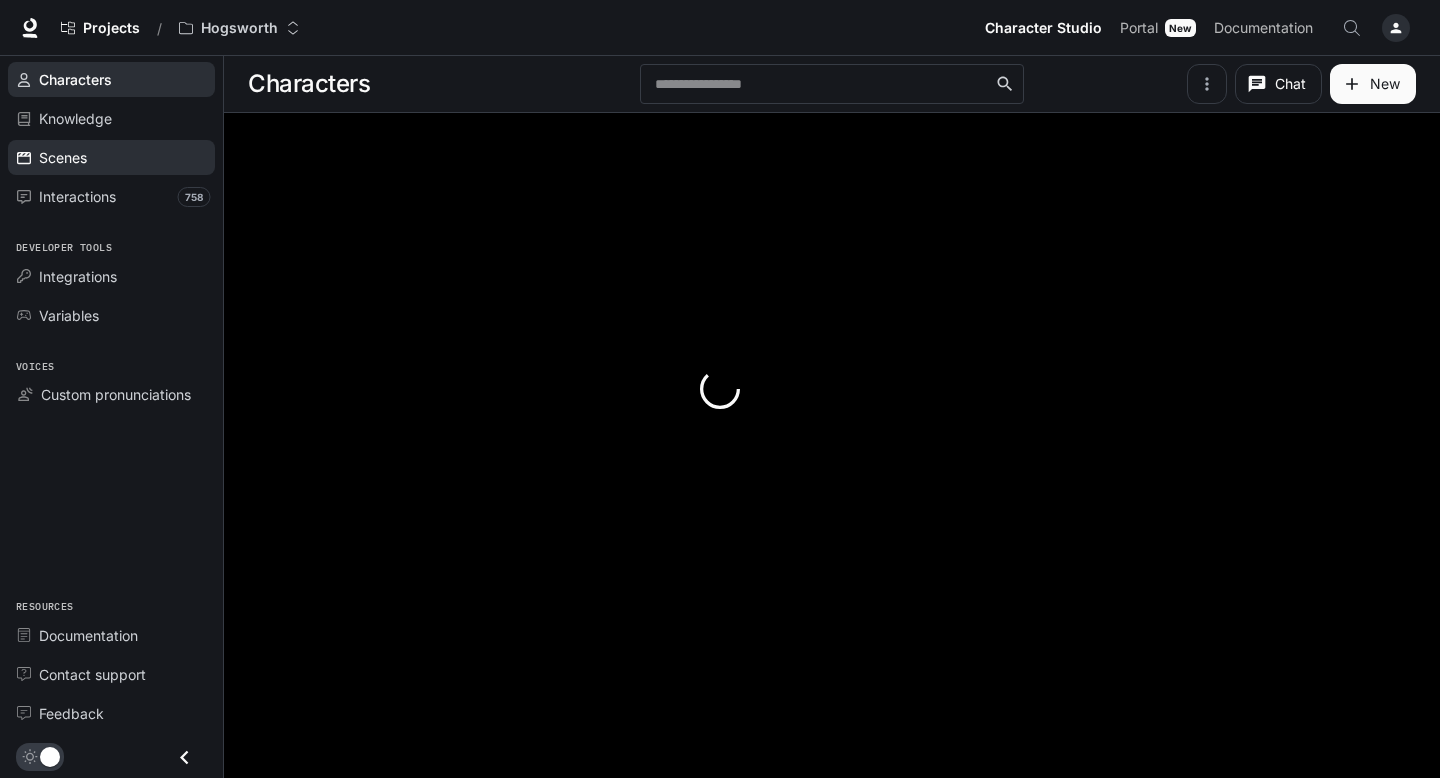 click on "Scenes" at bounding box center [111, 157] 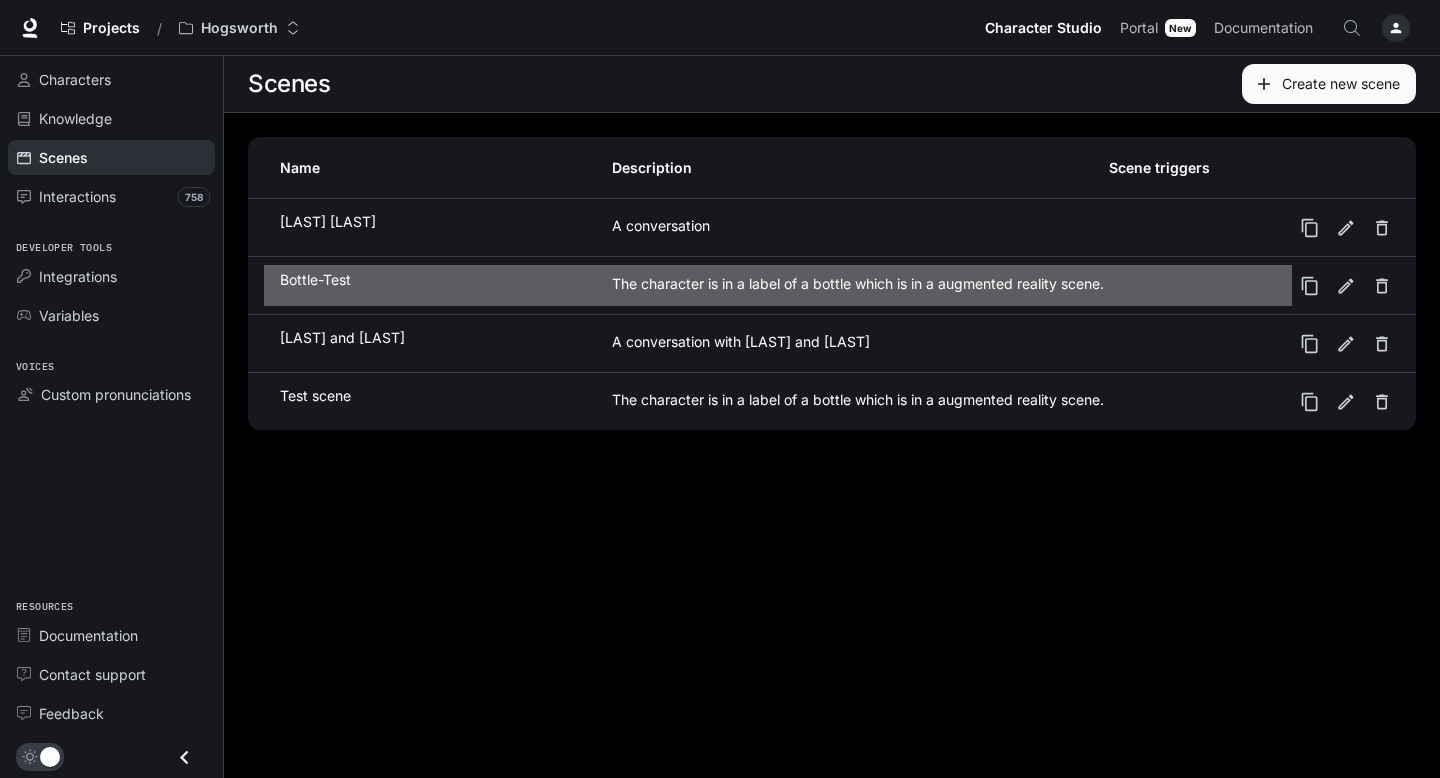 click on "The character is in a label of a bottle which is in a augmented reality scene." at bounding box center (860, 283) 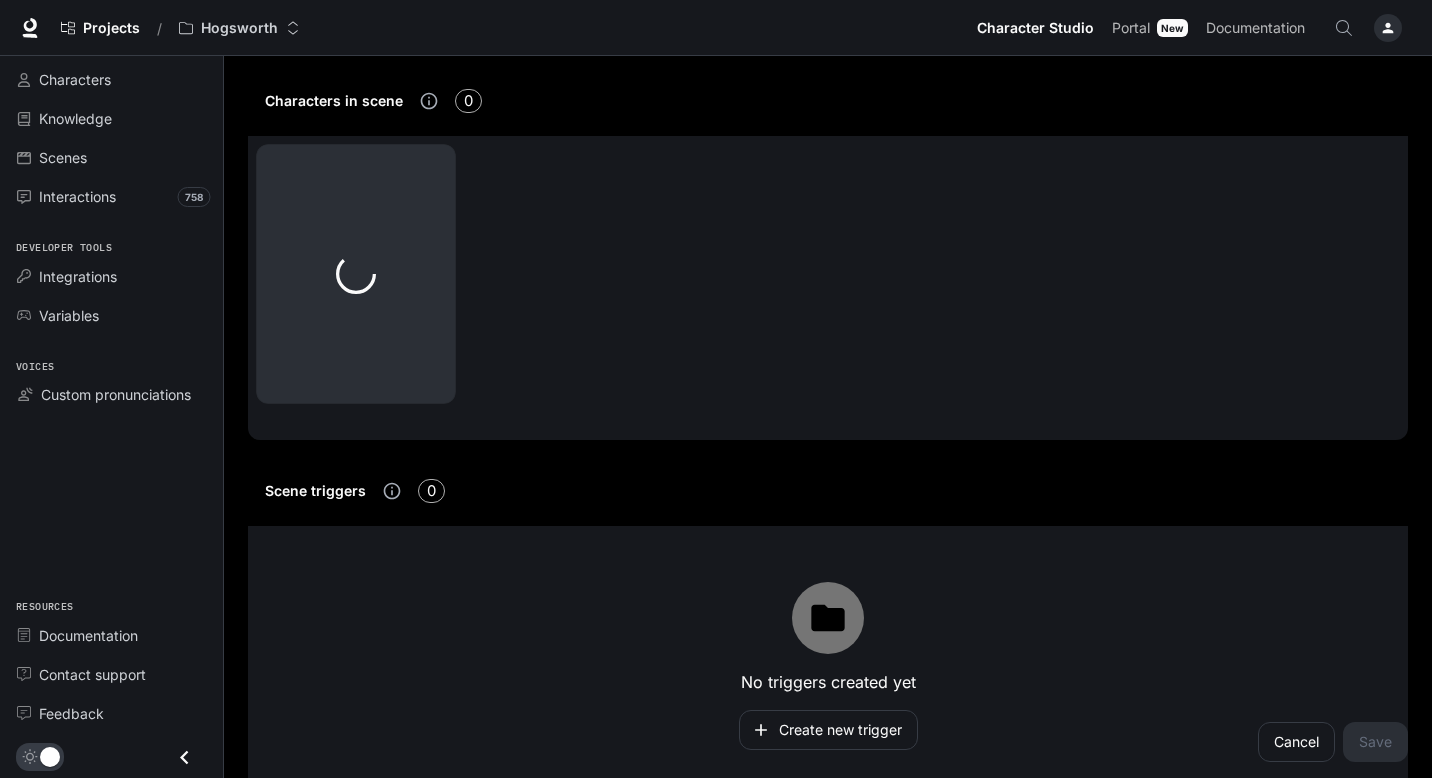 scroll, scrollTop: 769, scrollLeft: 0, axis: vertical 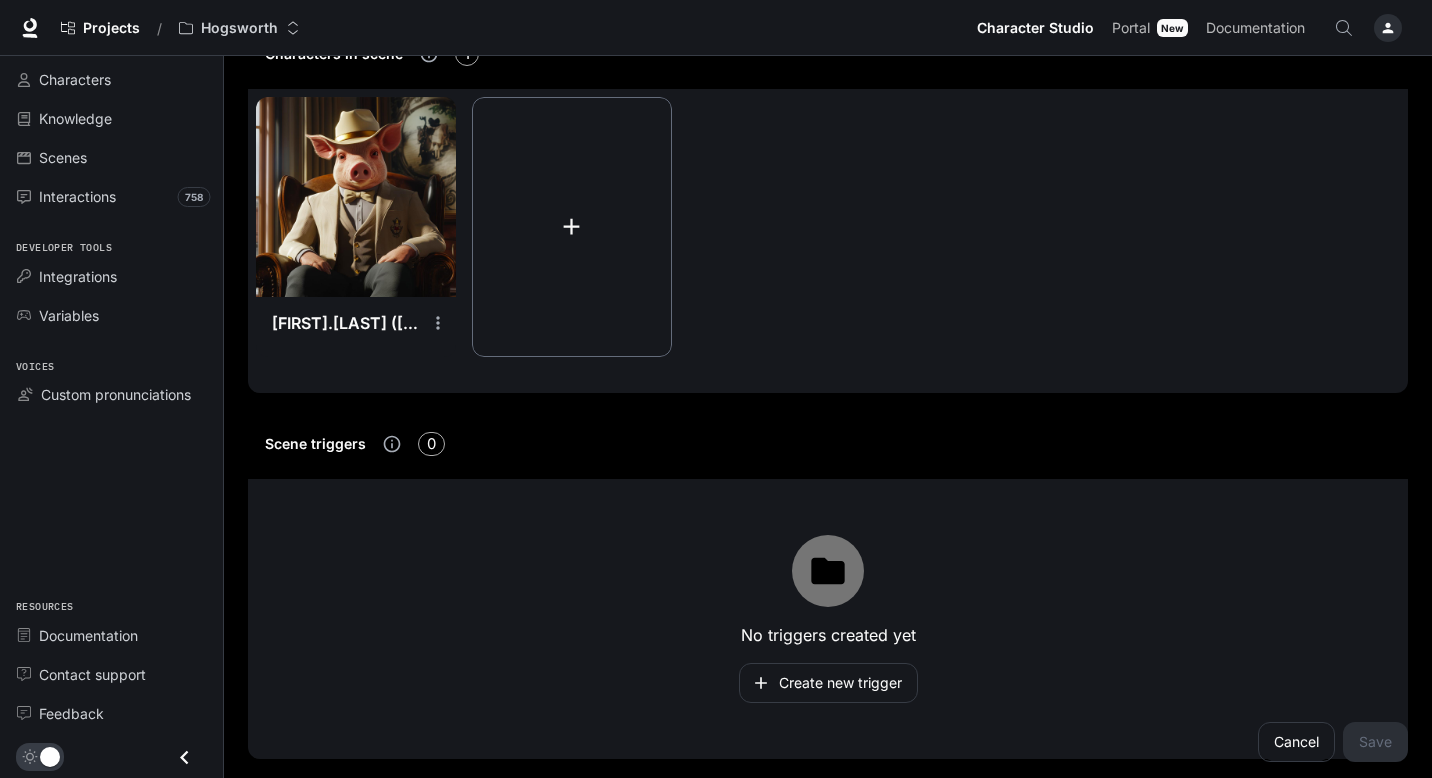 click at bounding box center (572, 227) 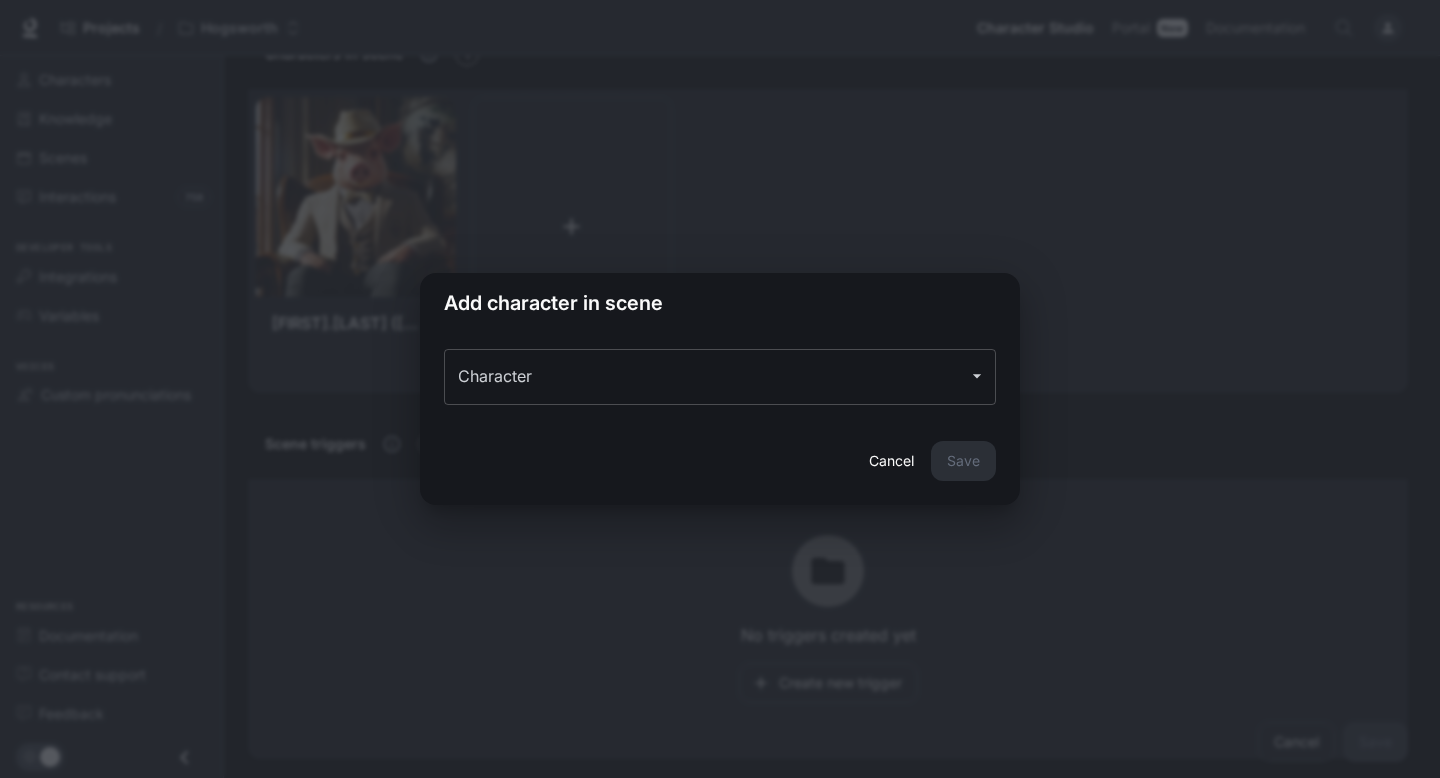 click on "Character" at bounding box center (720, 377) 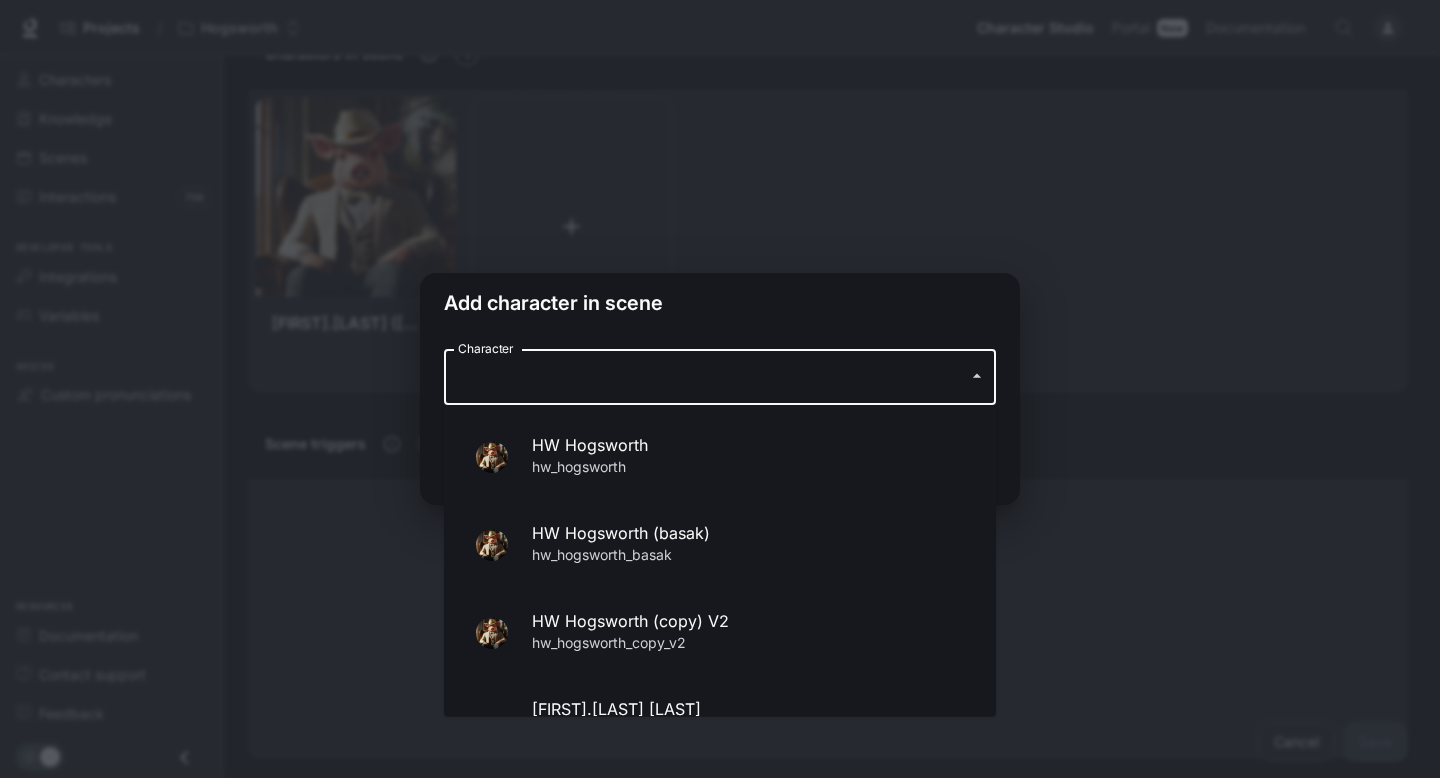 click on "Character" at bounding box center (705, 377) 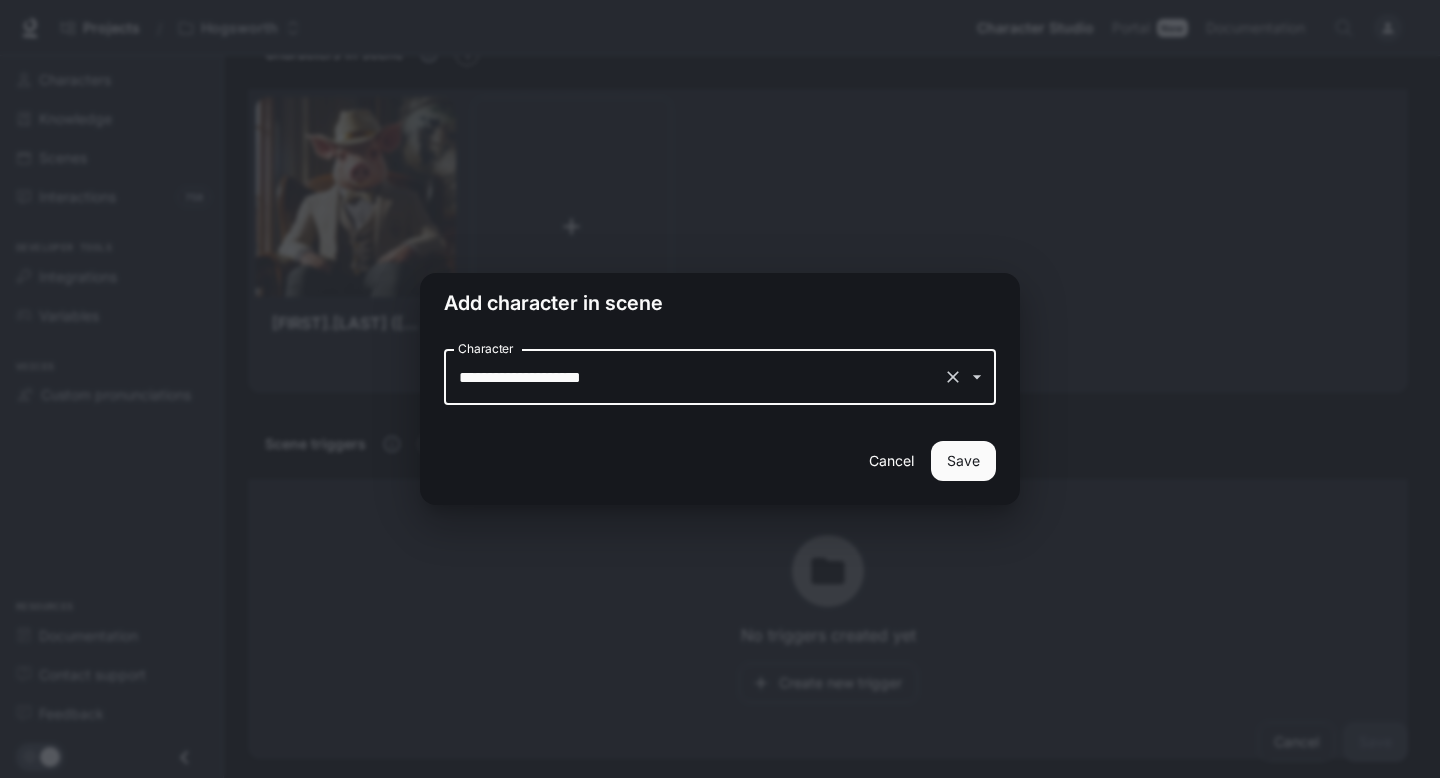 click on "Save" at bounding box center (963, 461) 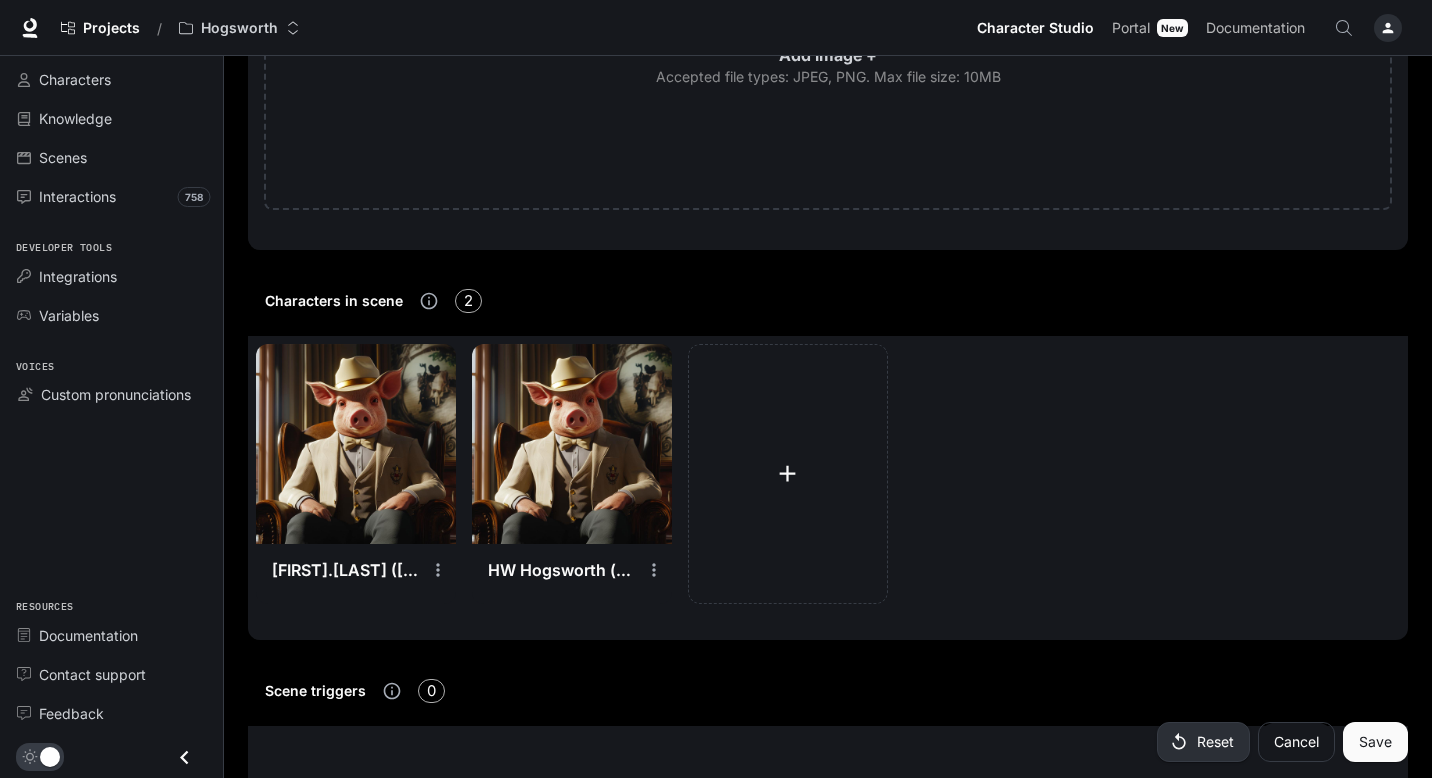 scroll, scrollTop: 226, scrollLeft: 0, axis: vertical 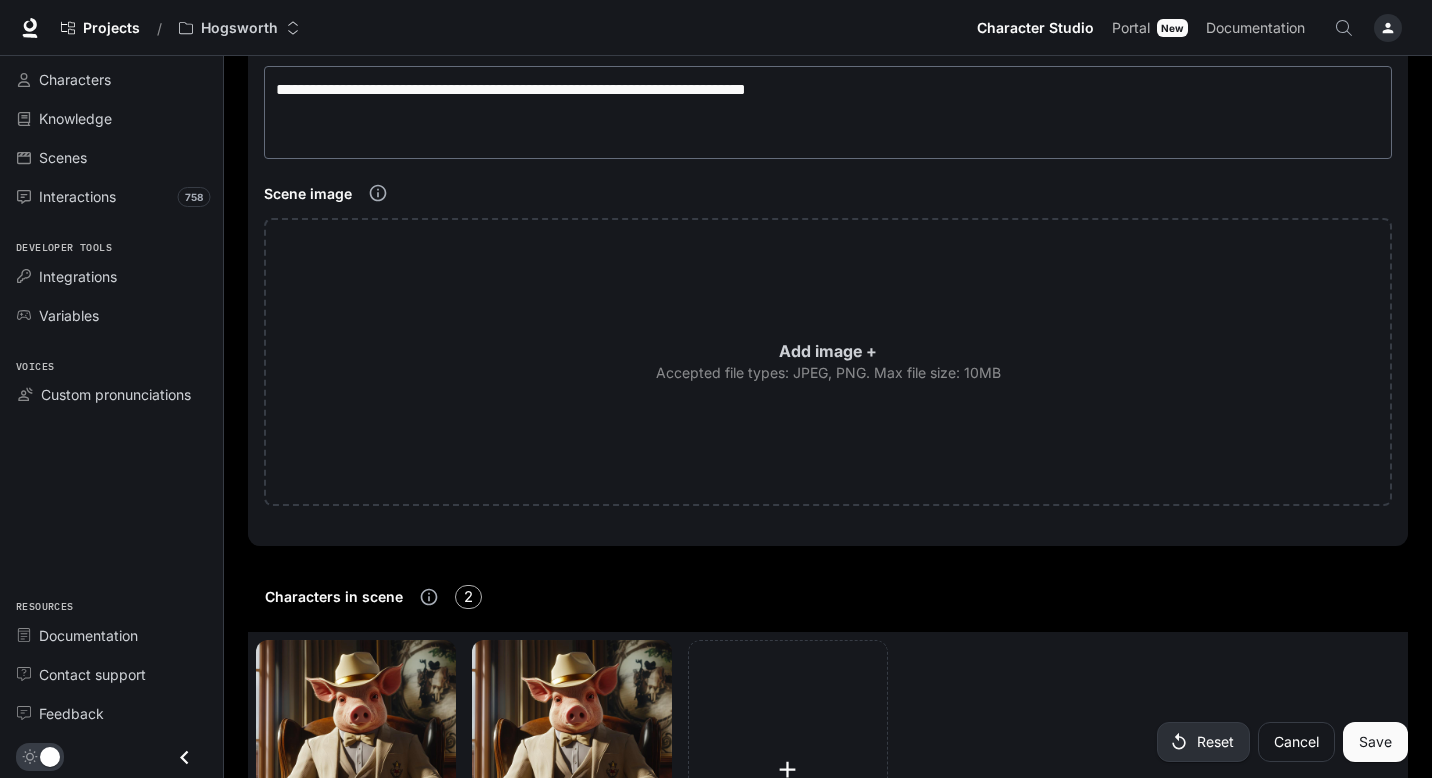 click 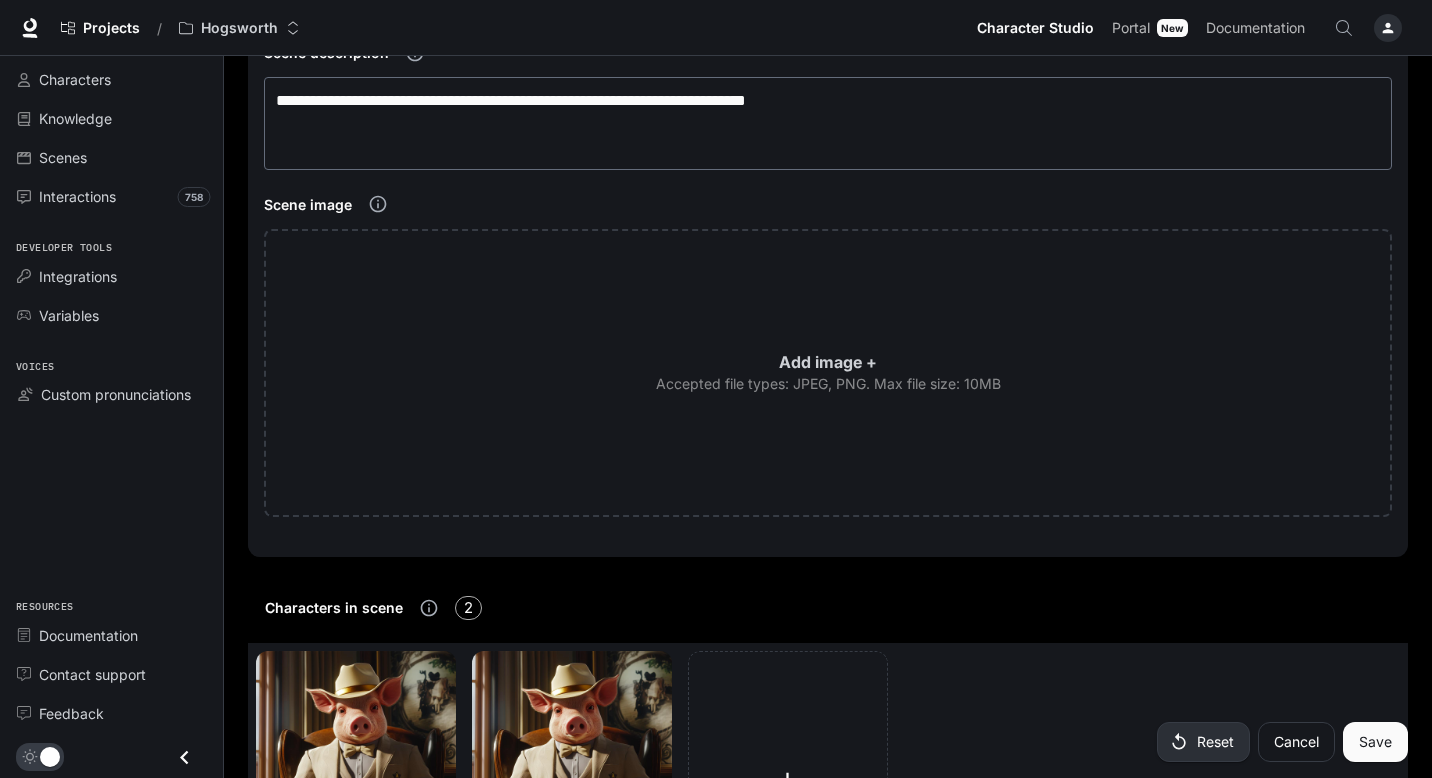 scroll, scrollTop: 0, scrollLeft: 0, axis: both 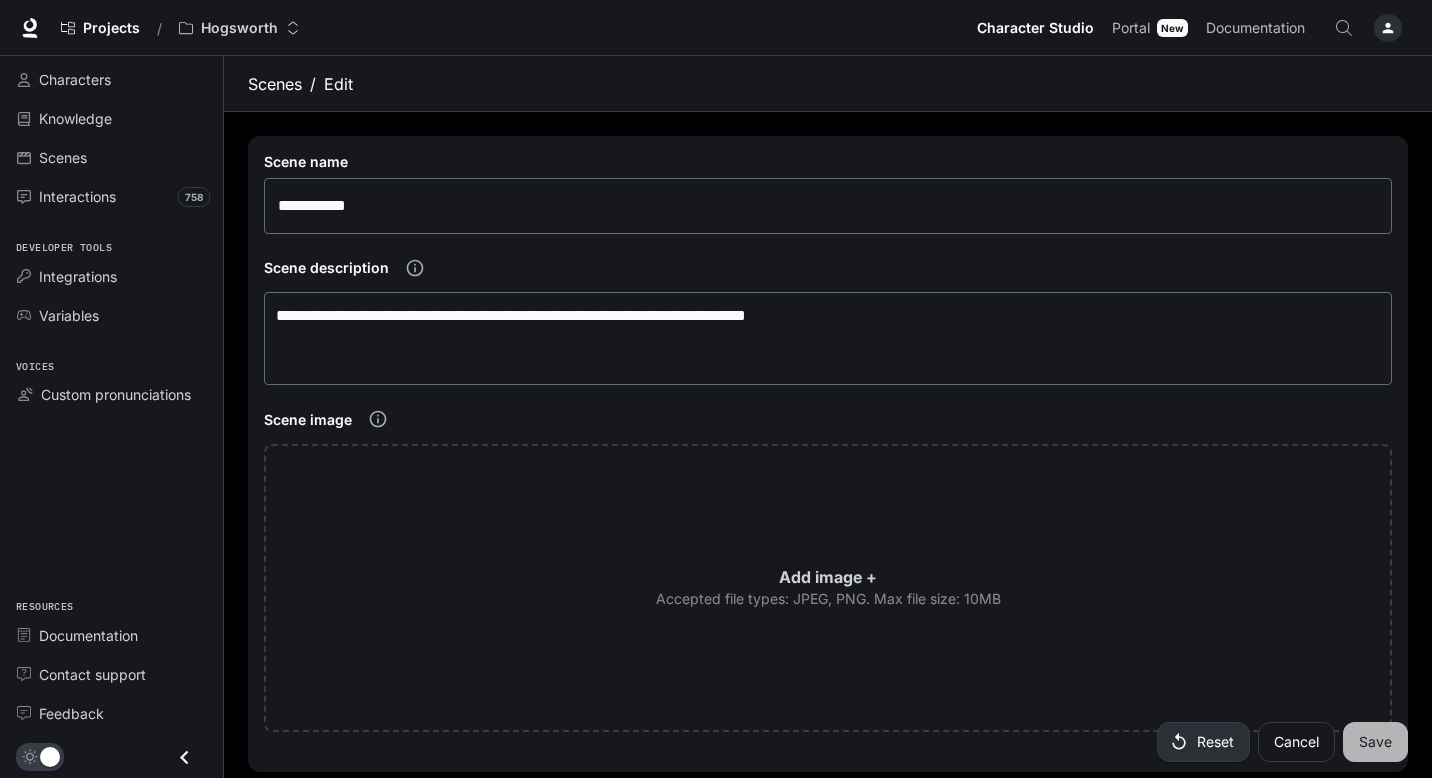 click on "Save" at bounding box center (1375, 742) 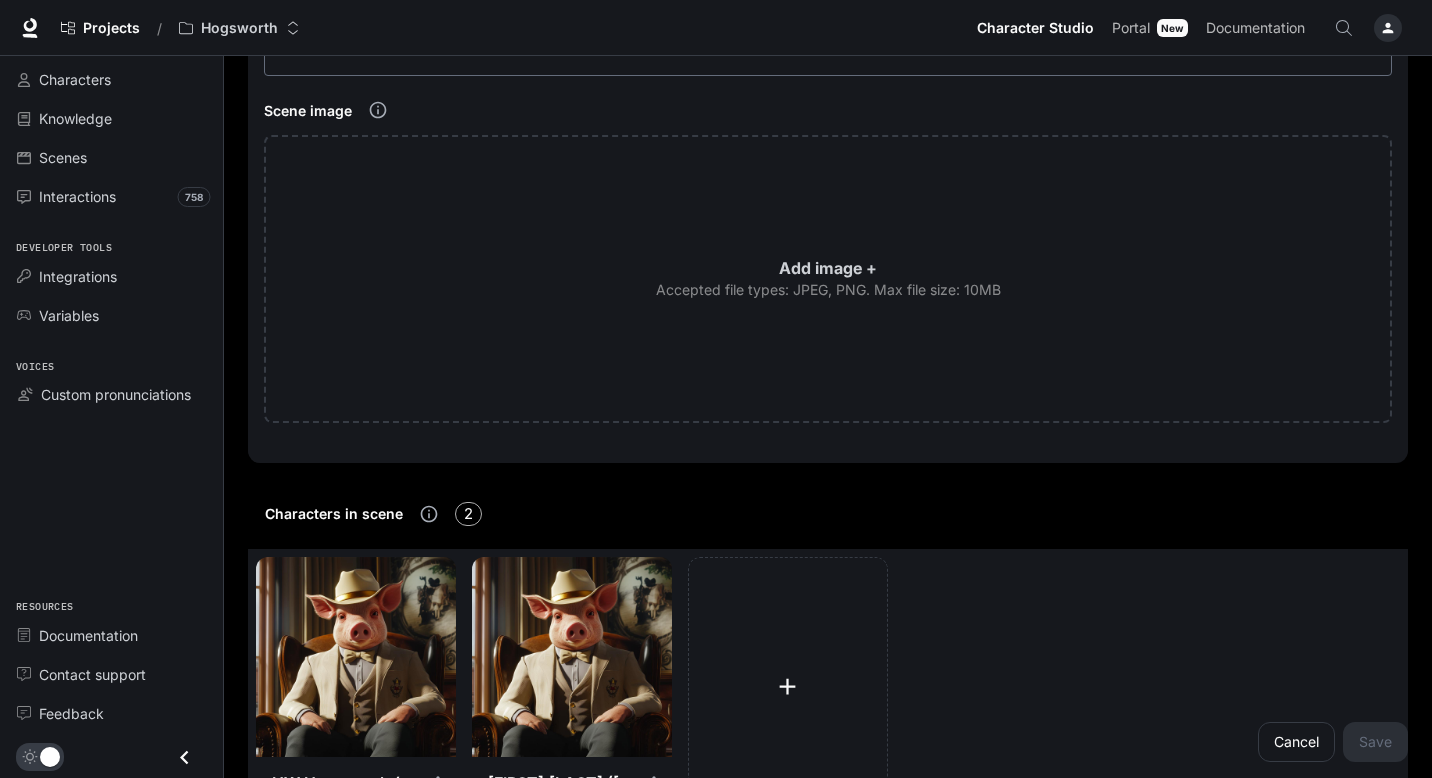 scroll, scrollTop: 577, scrollLeft: 0, axis: vertical 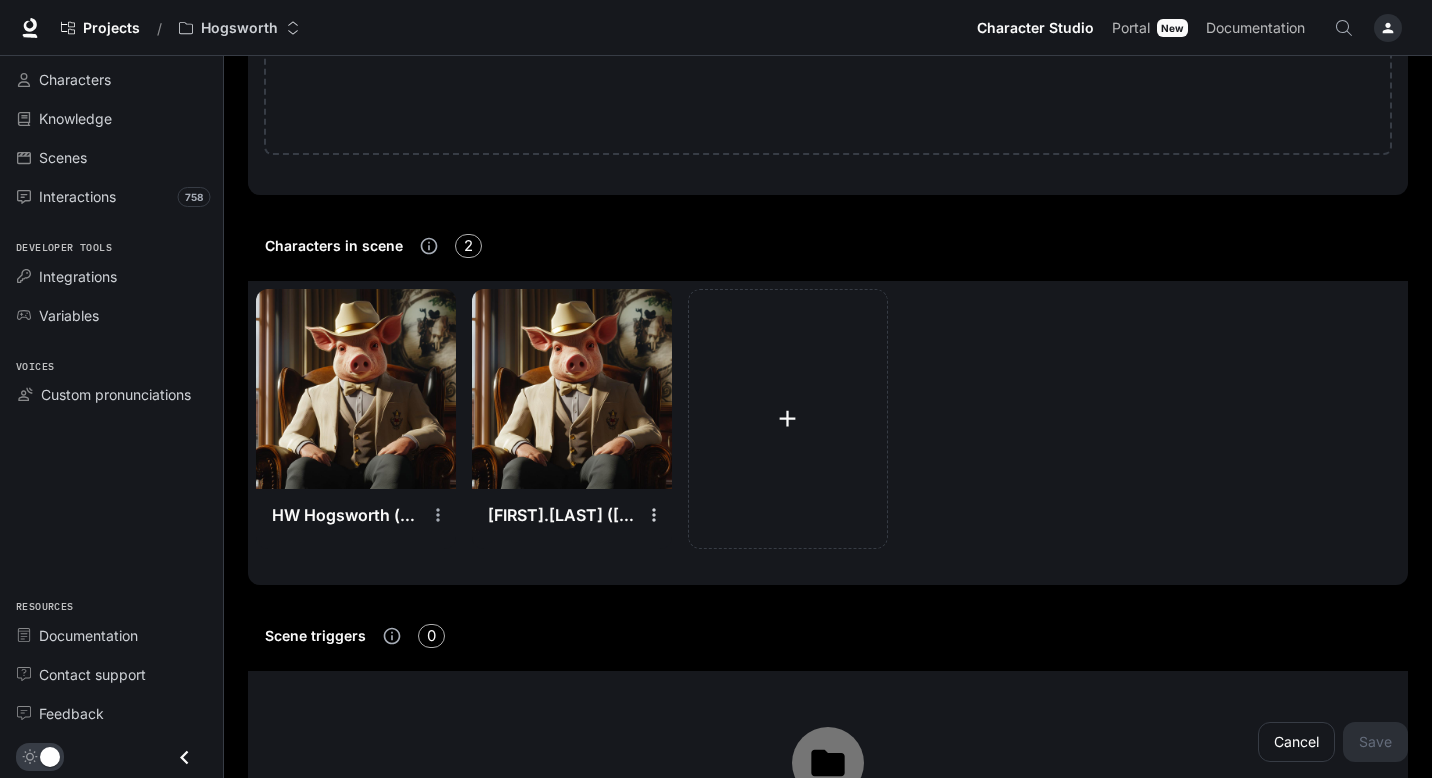 click at bounding box center (654, 515) 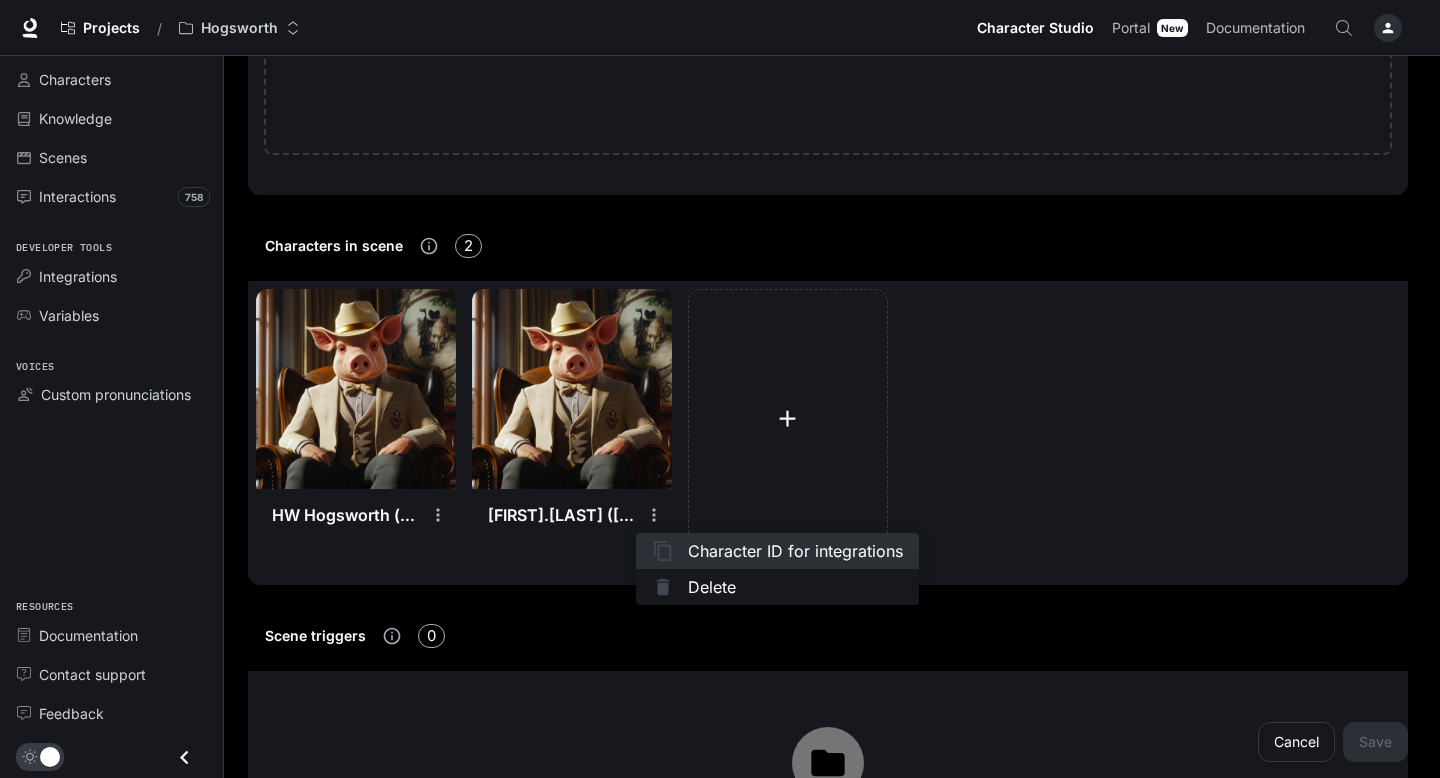 click on "Character ID for integrations" at bounding box center (777, 551) 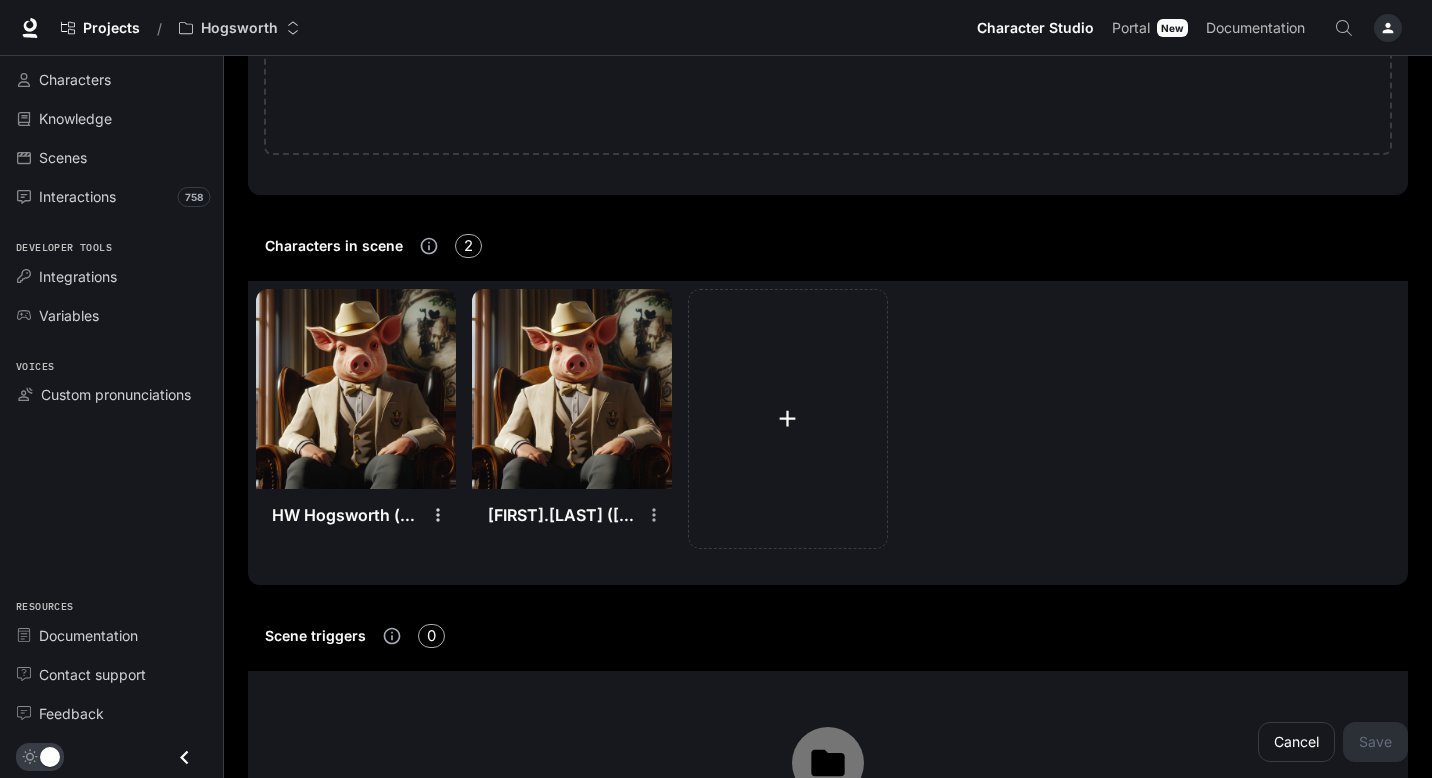 click 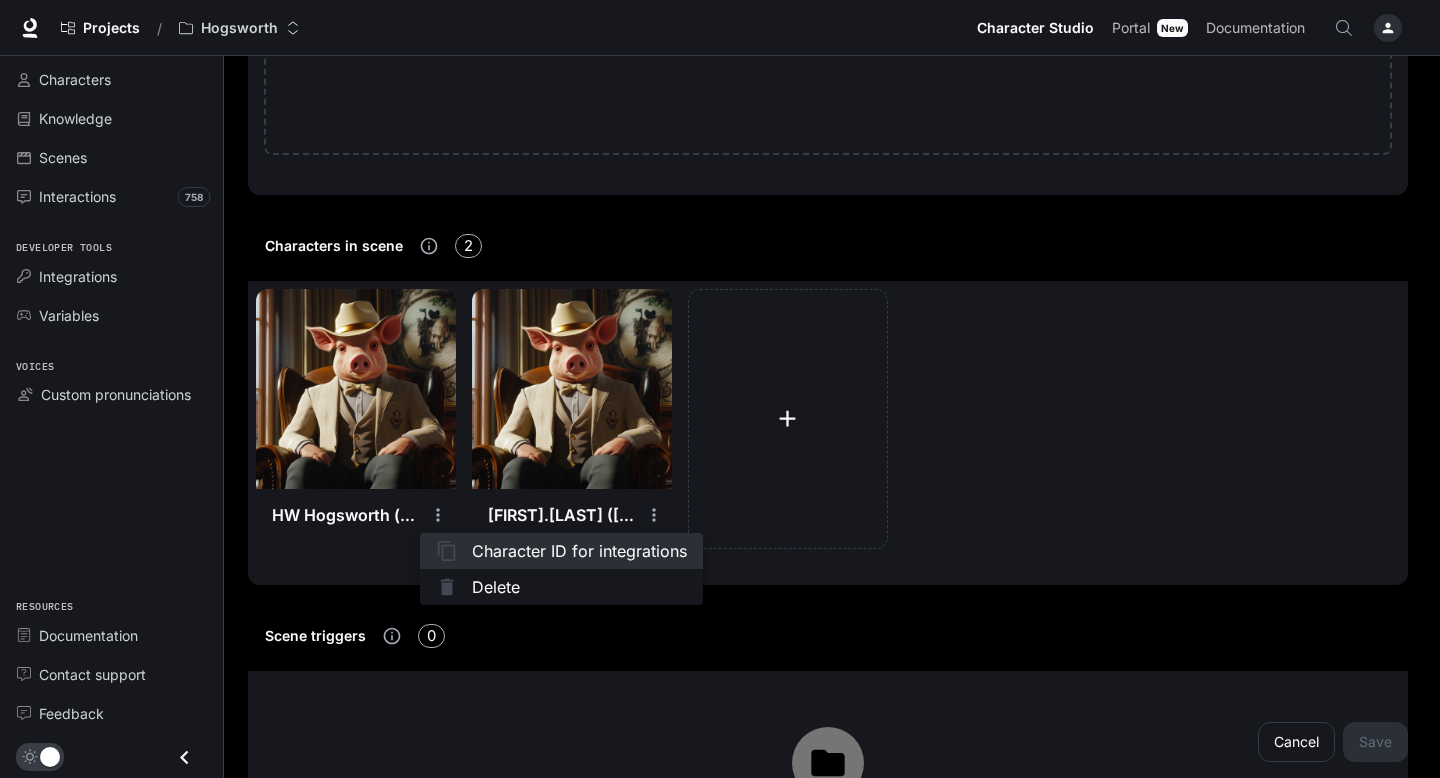 click 